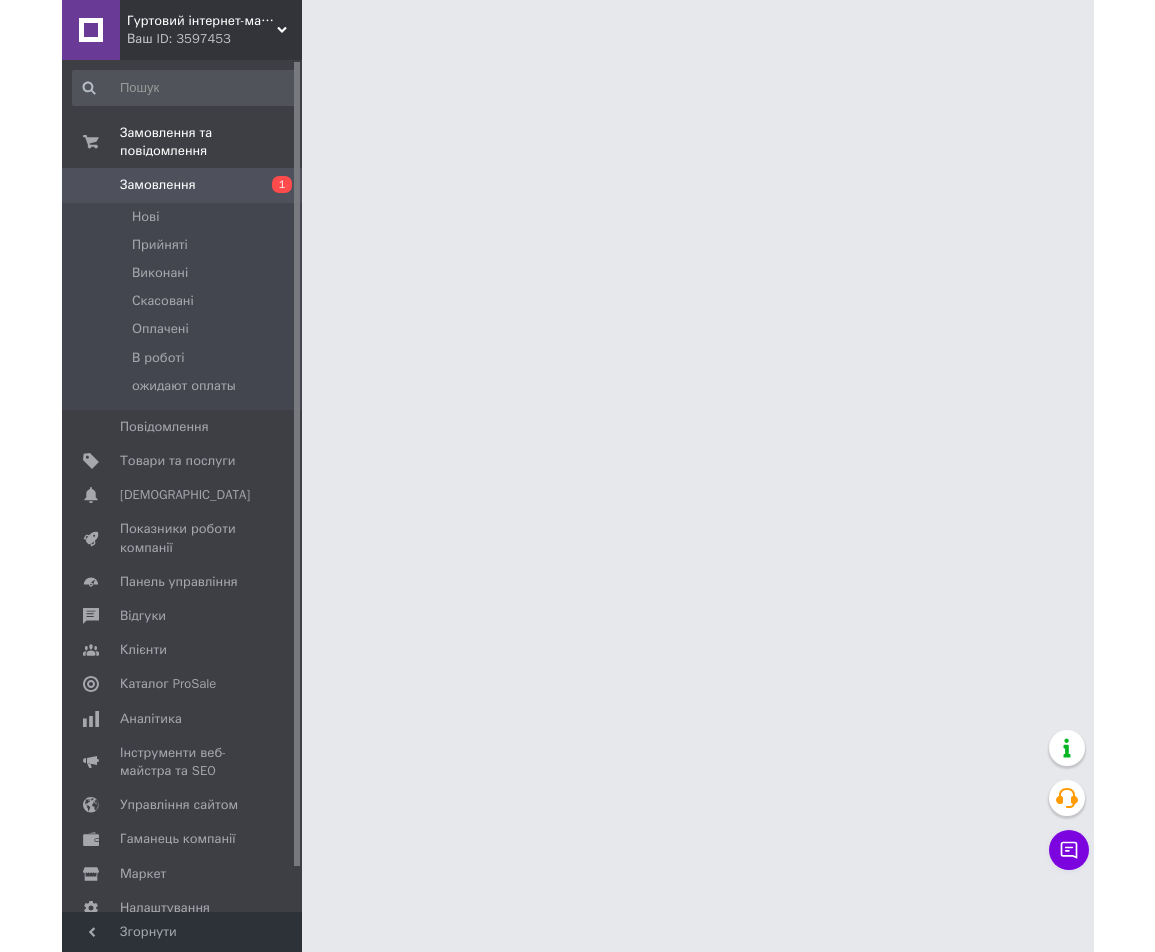 scroll, scrollTop: 0, scrollLeft: 0, axis: both 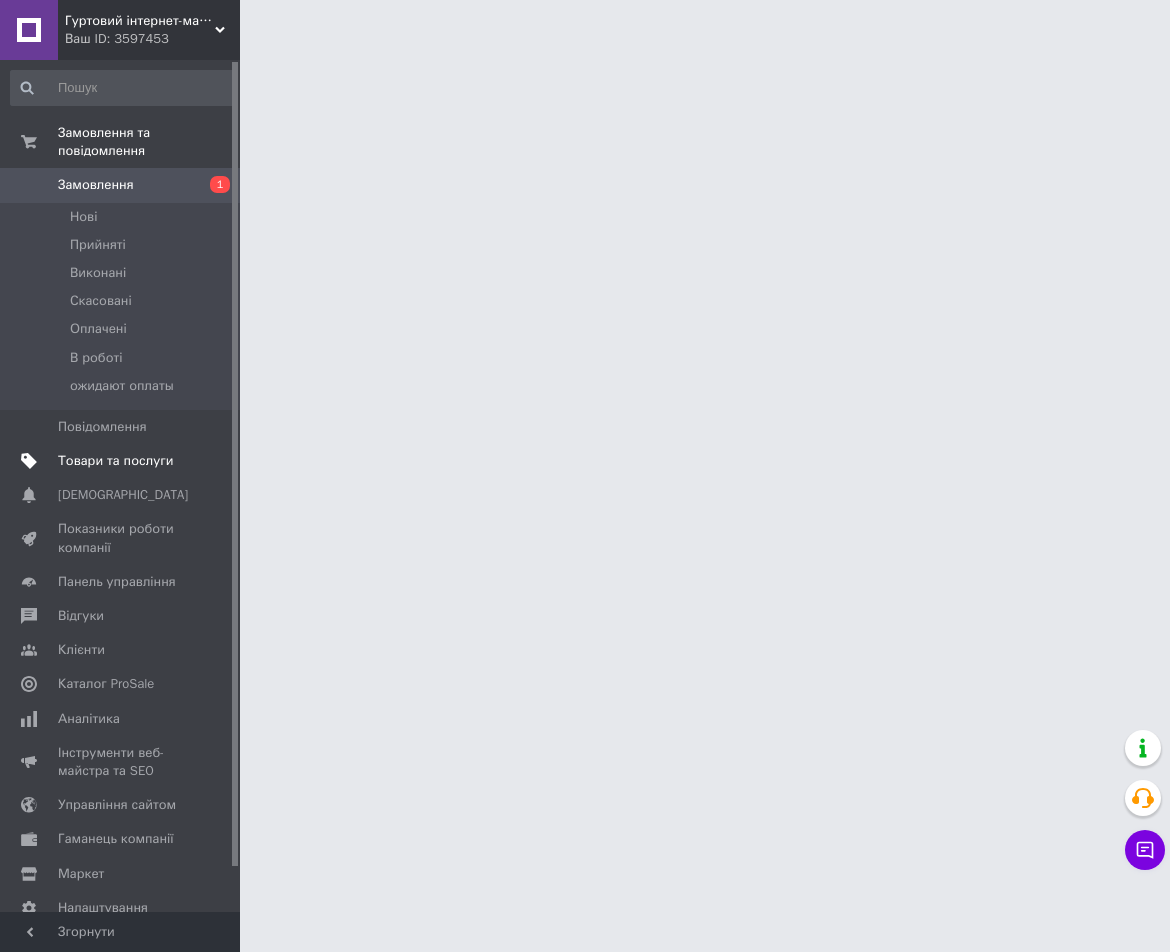 click on "Товари та послуги" at bounding box center (115, 461) 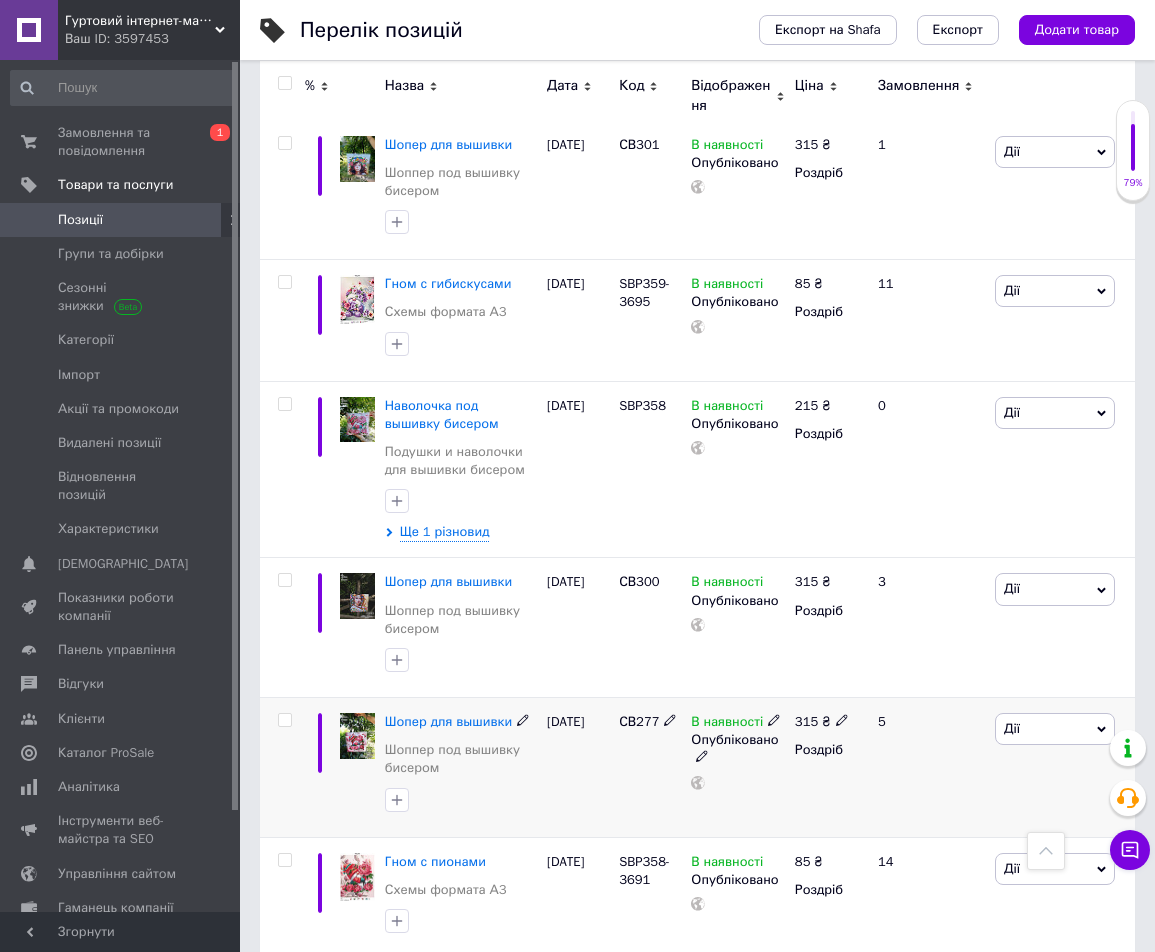 scroll, scrollTop: 2200, scrollLeft: 0, axis: vertical 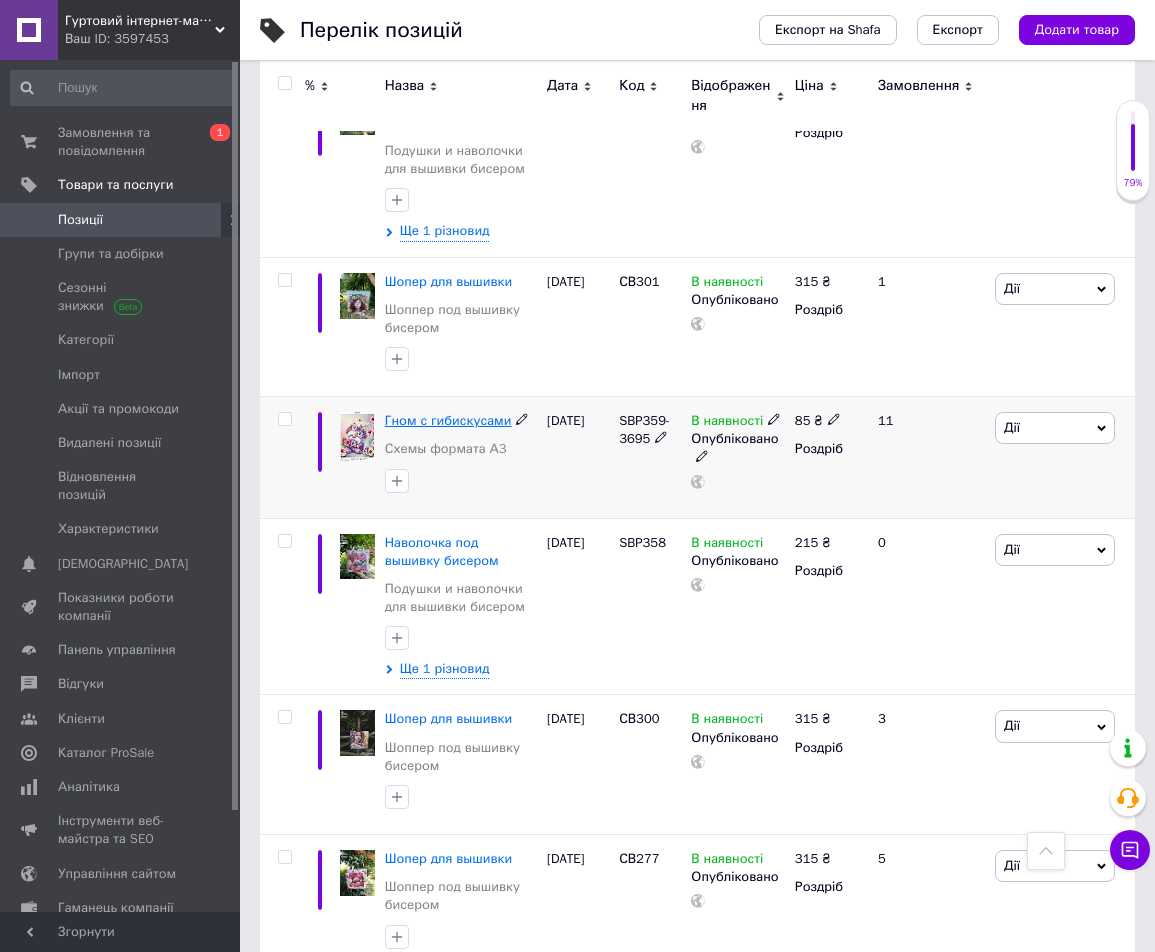 click on "Гном с гибискусами" at bounding box center [448, 420] 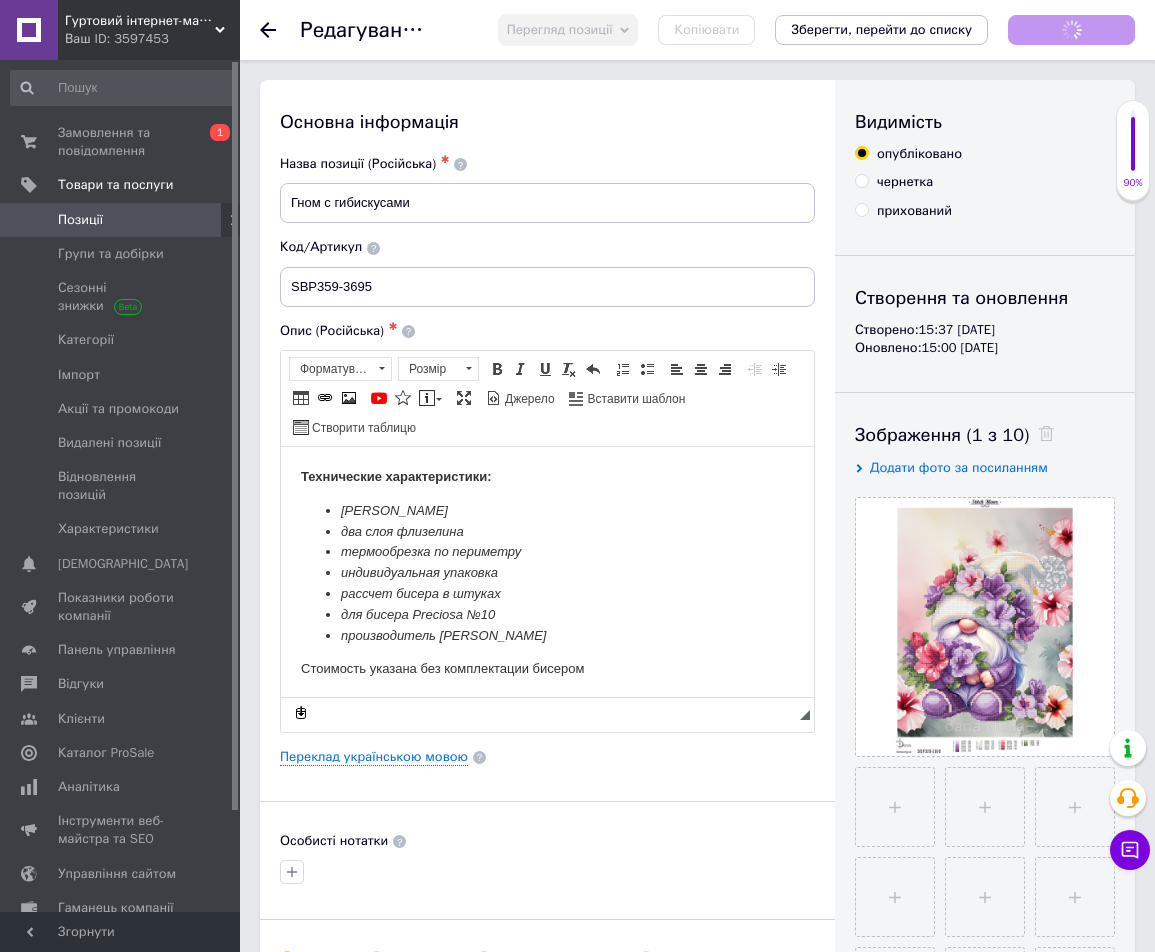 scroll, scrollTop: 0, scrollLeft: 0, axis: both 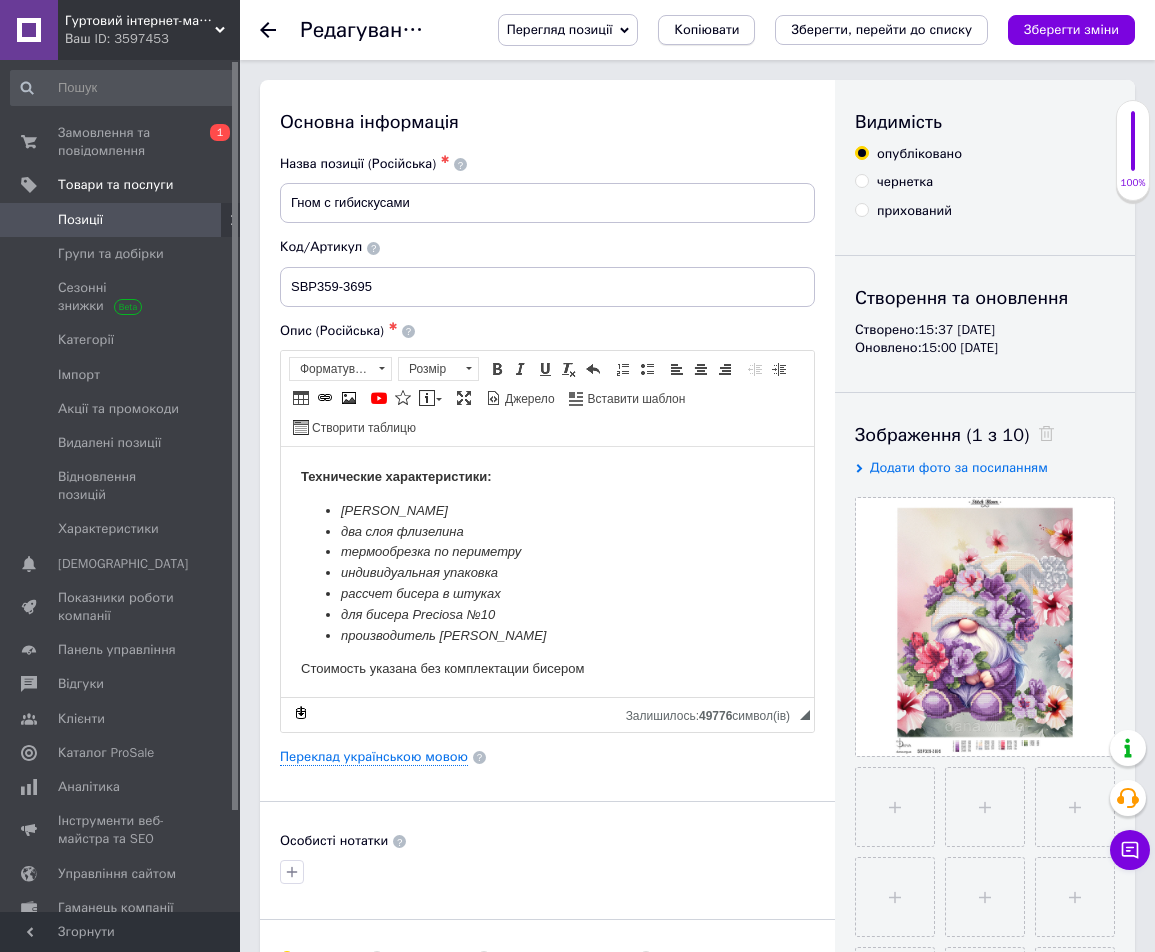 click on "Копіювати" at bounding box center [706, 30] 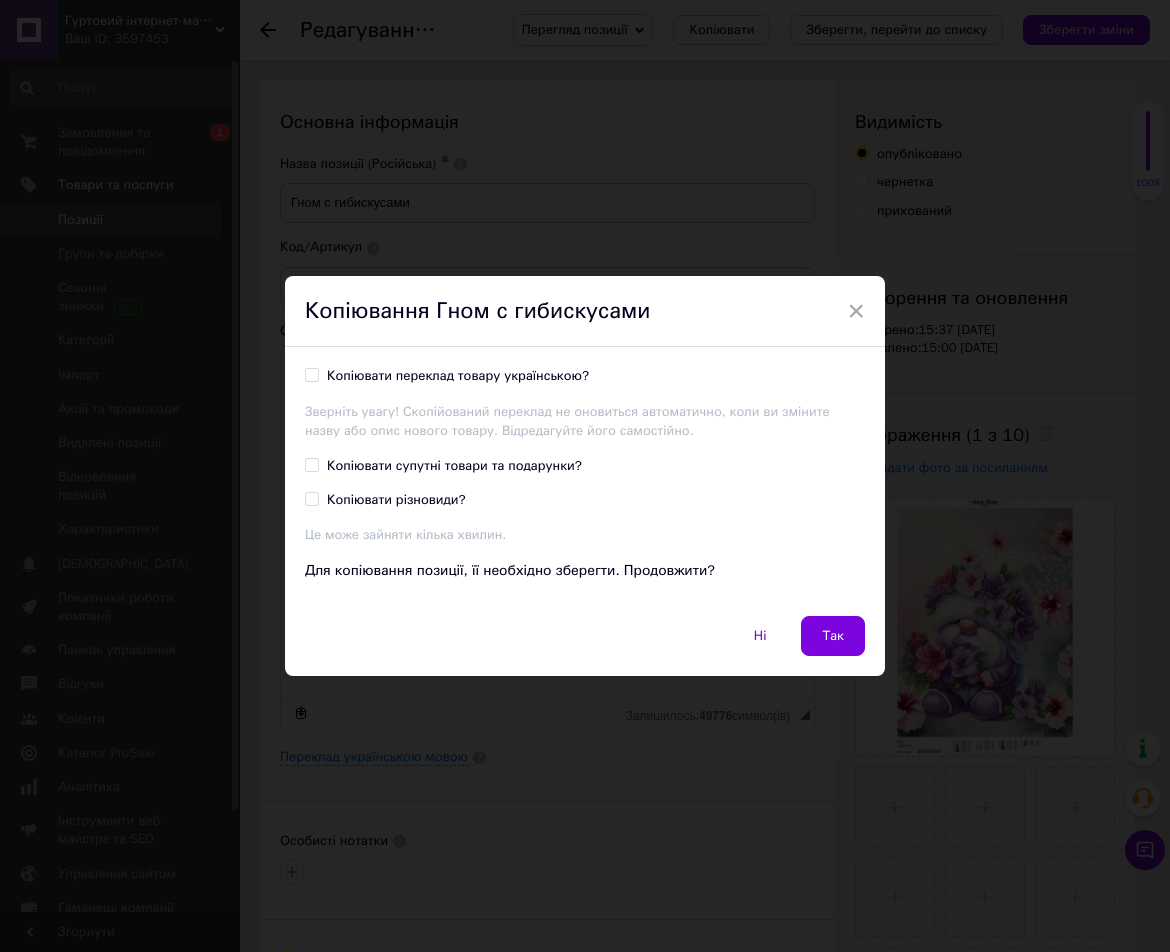 click on "Копіювати переклад товару українською?" at bounding box center [458, 376] 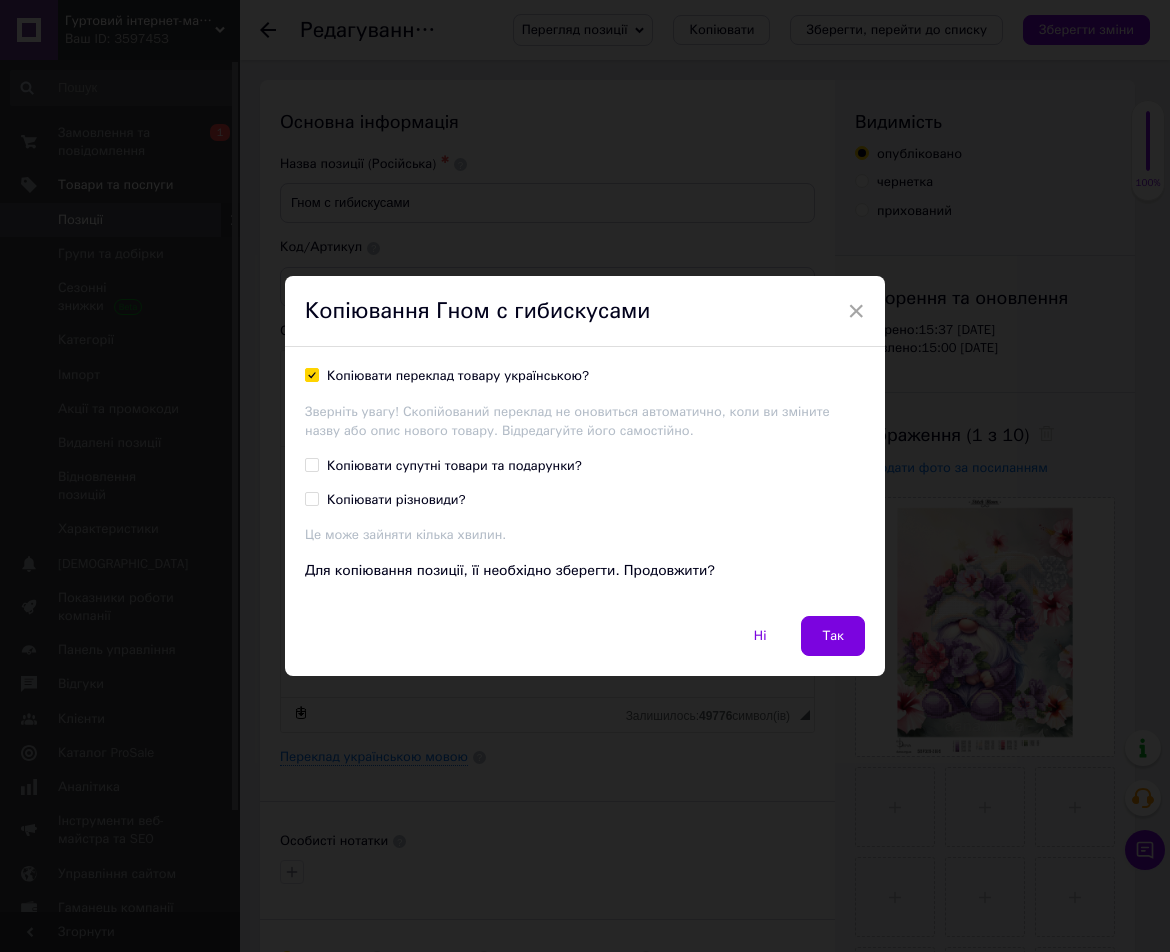 checkbox on "true" 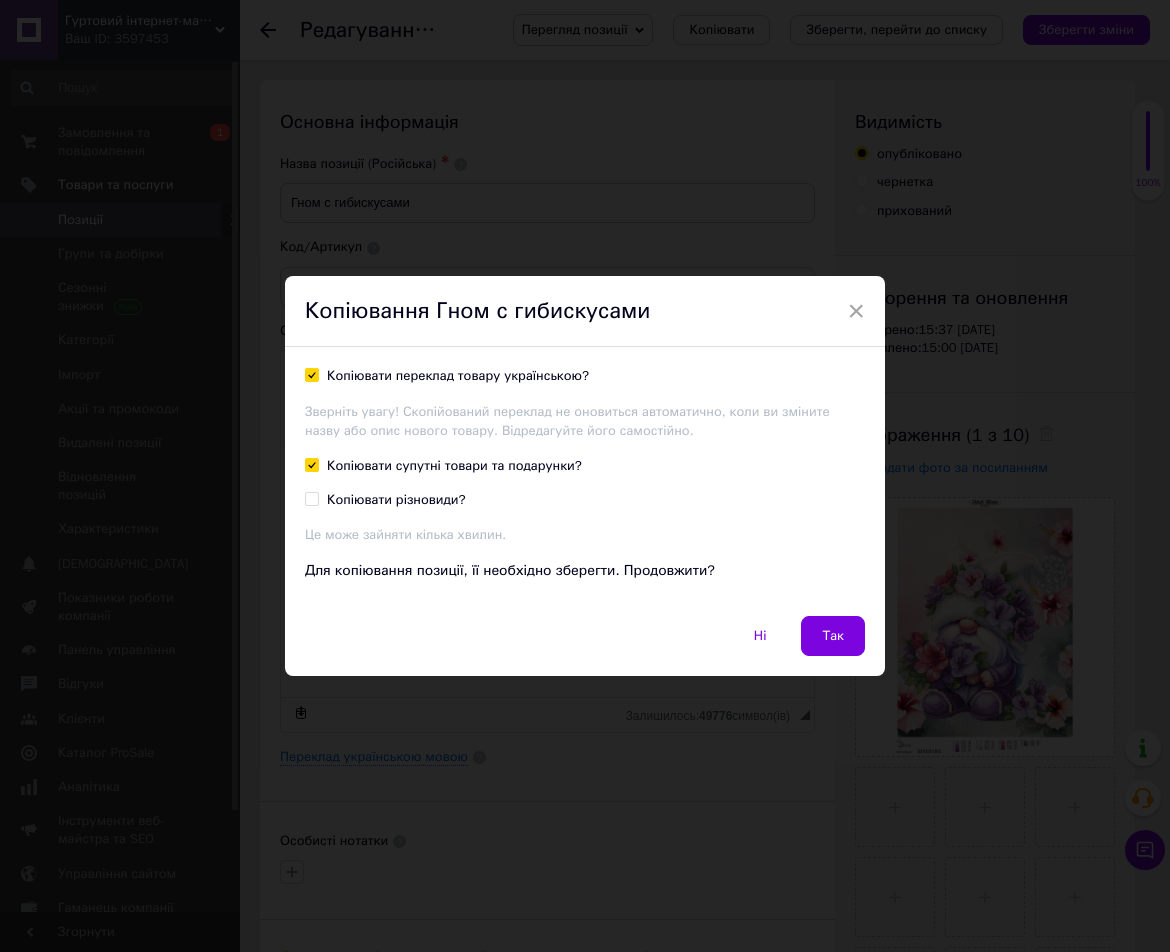 checkbox on "true" 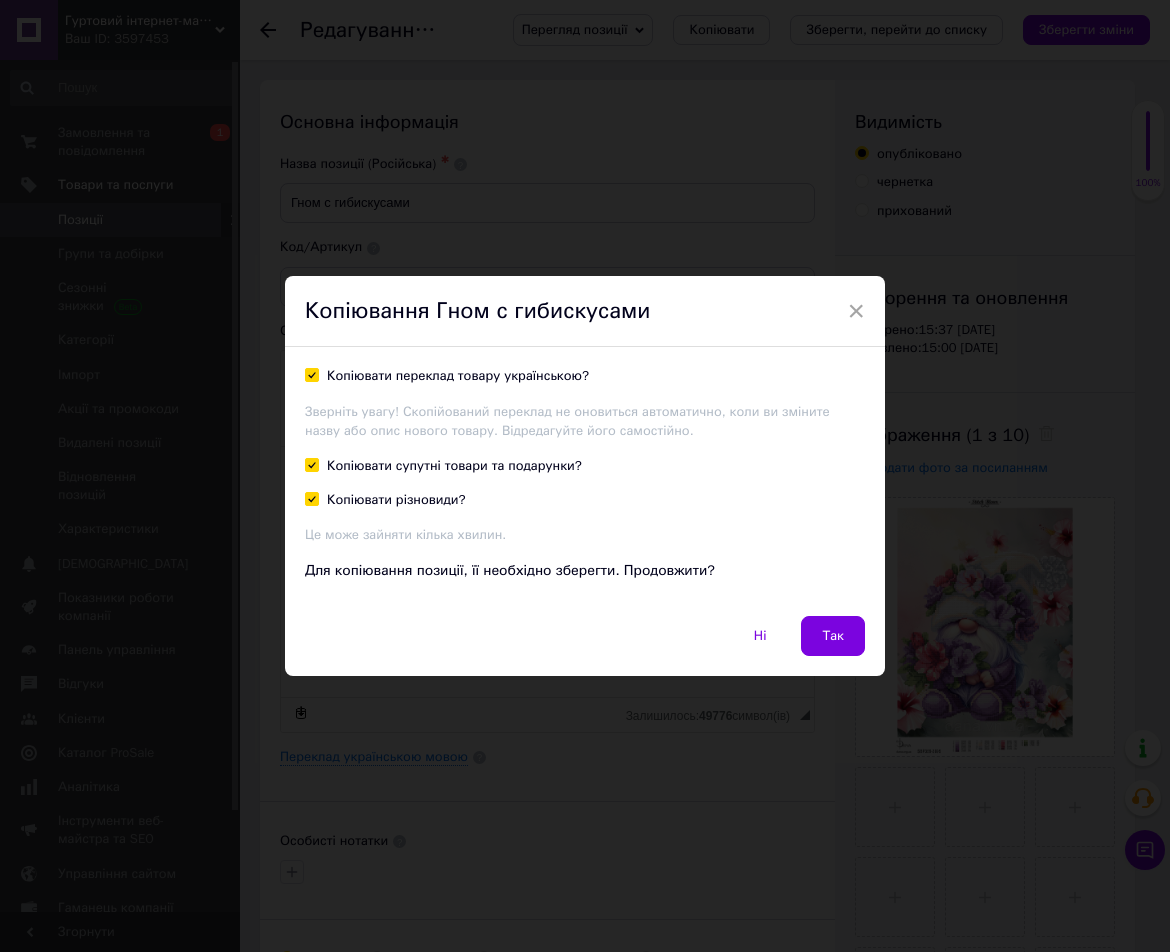 checkbox on "true" 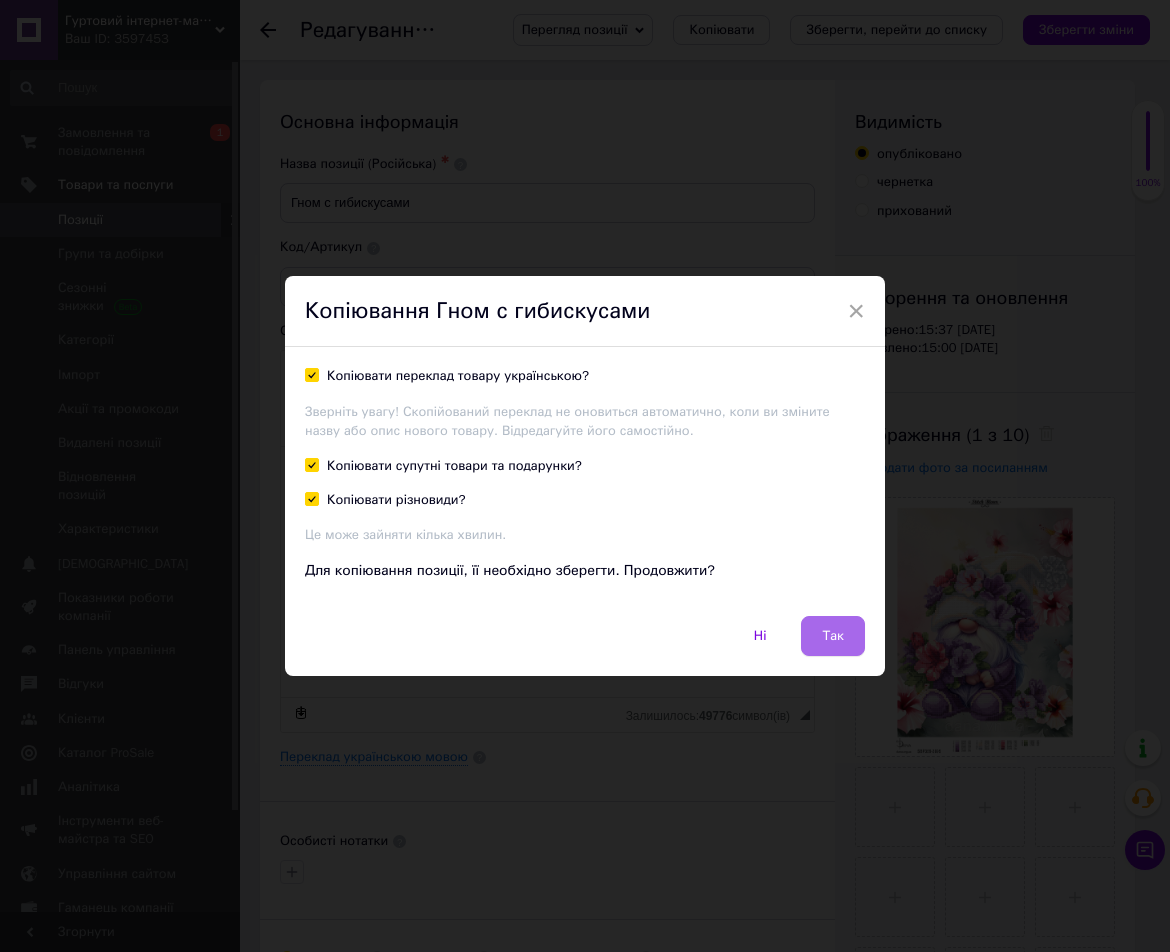 click on "Так" at bounding box center (833, 636) 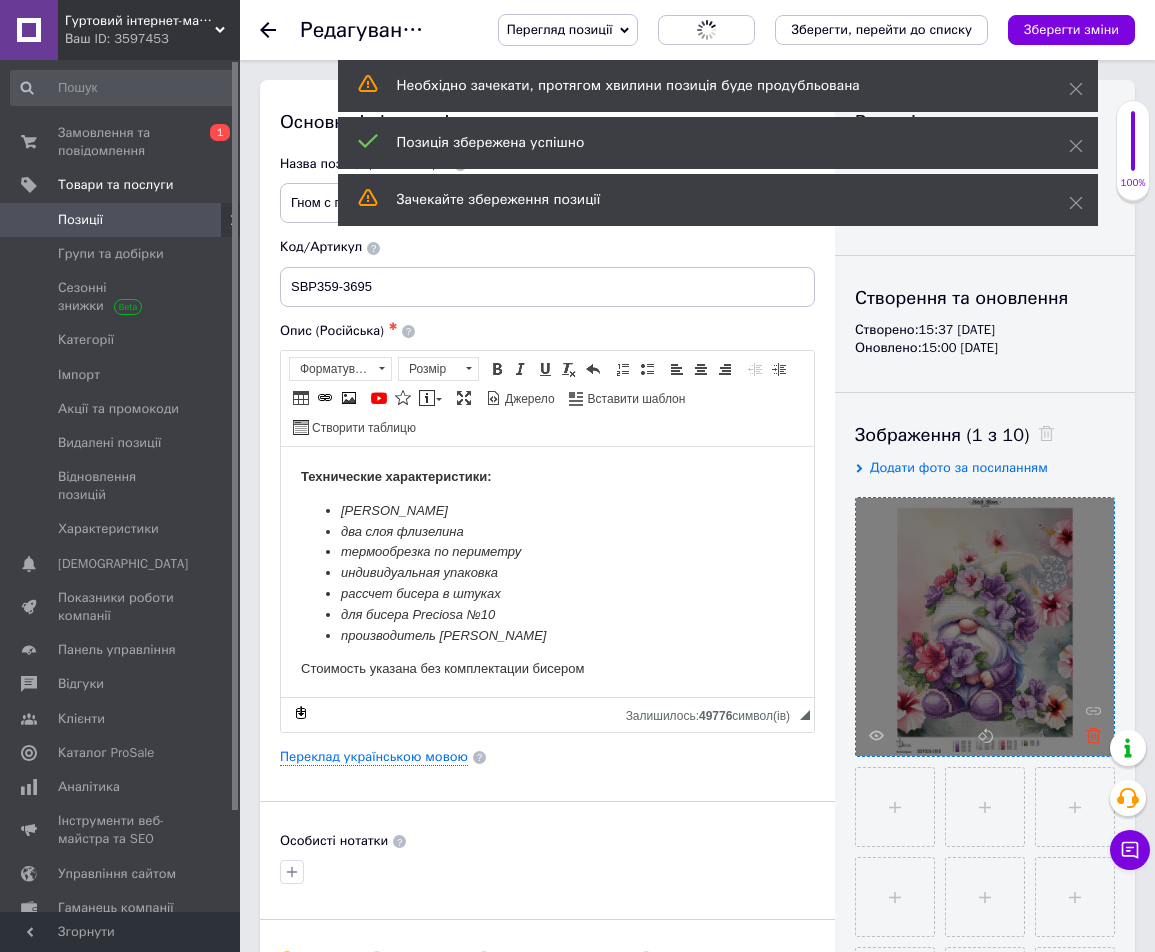 click 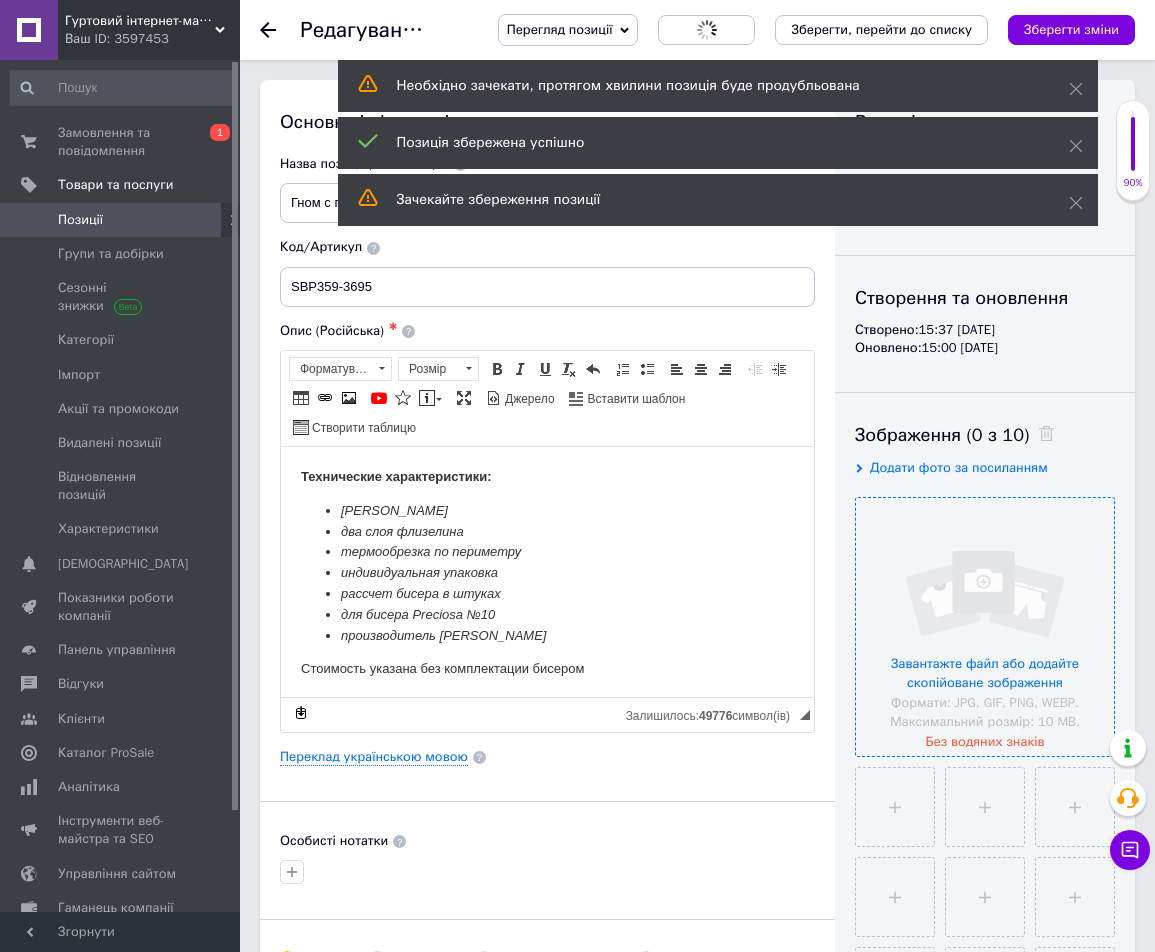 click at bounding box center (985, 627) 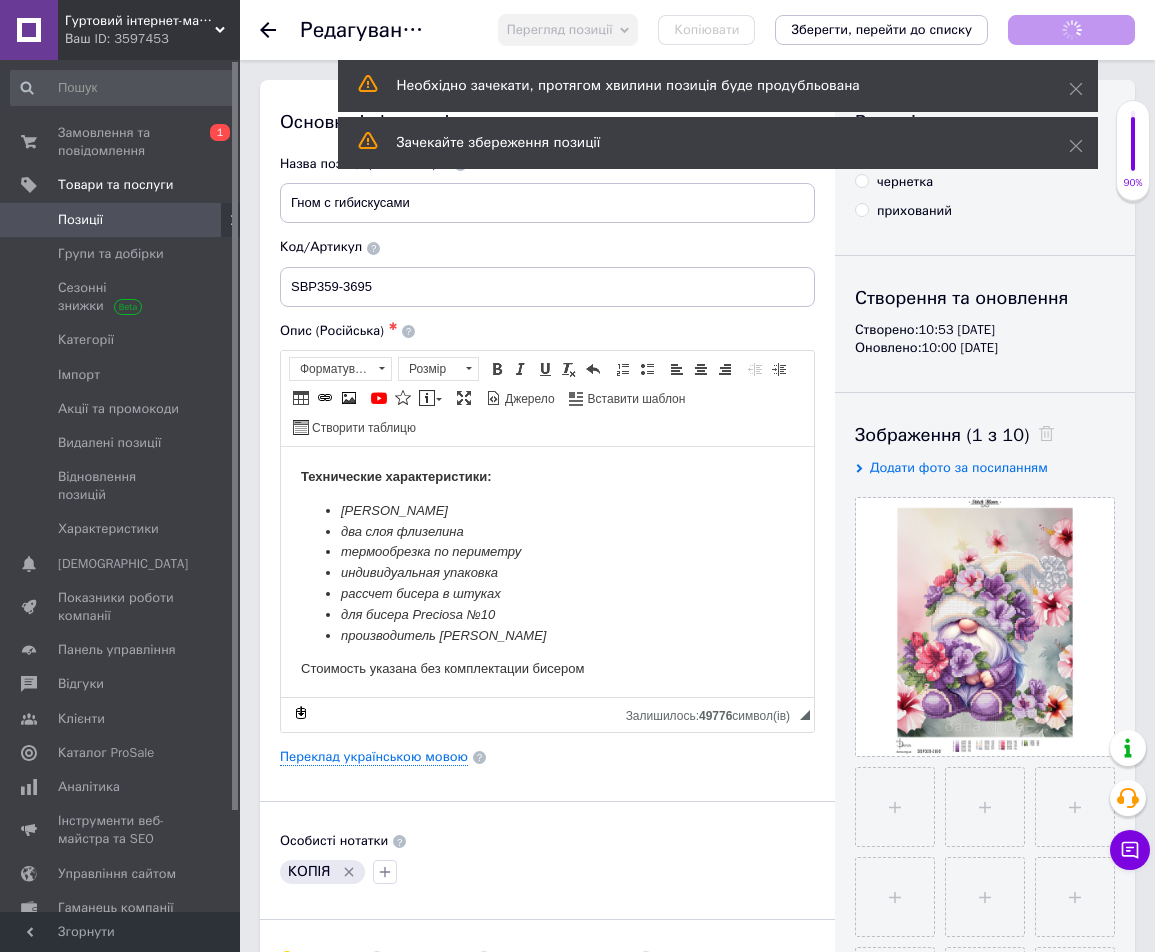 scroll, scrollTop: 0, scrollLeft: 0, axis: both 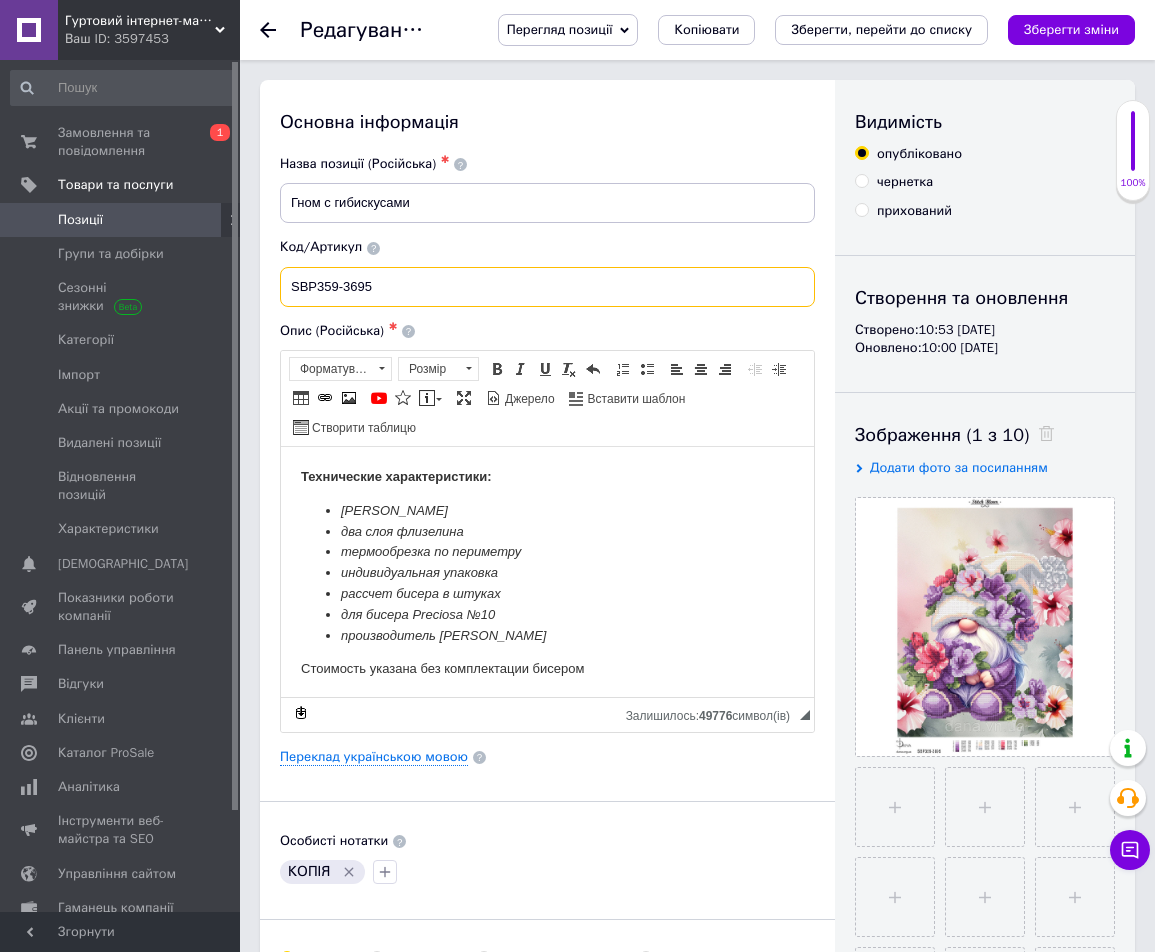 click on "SBP359-3695" at bounding box center (547, 287) 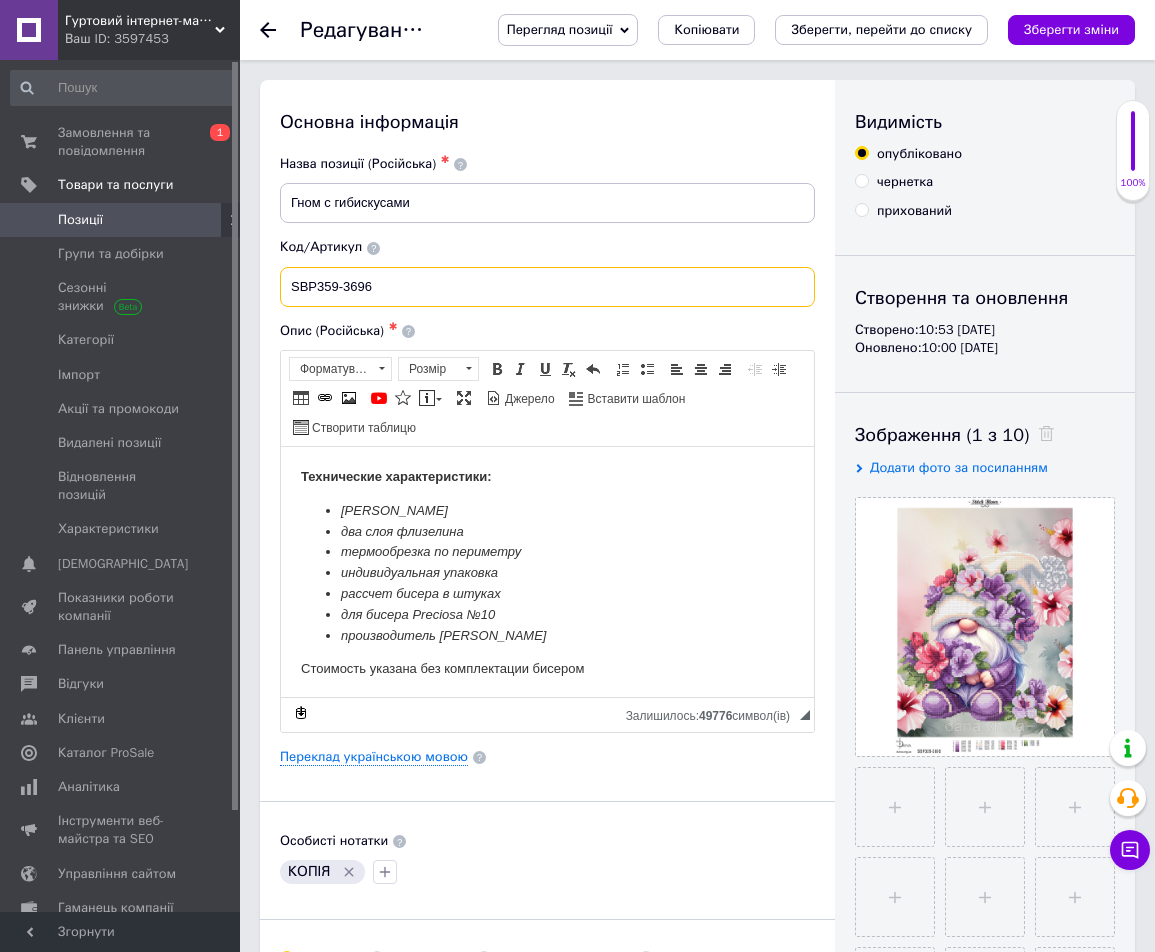 click on "SBP359-3696" at bounding box center (547, 287) 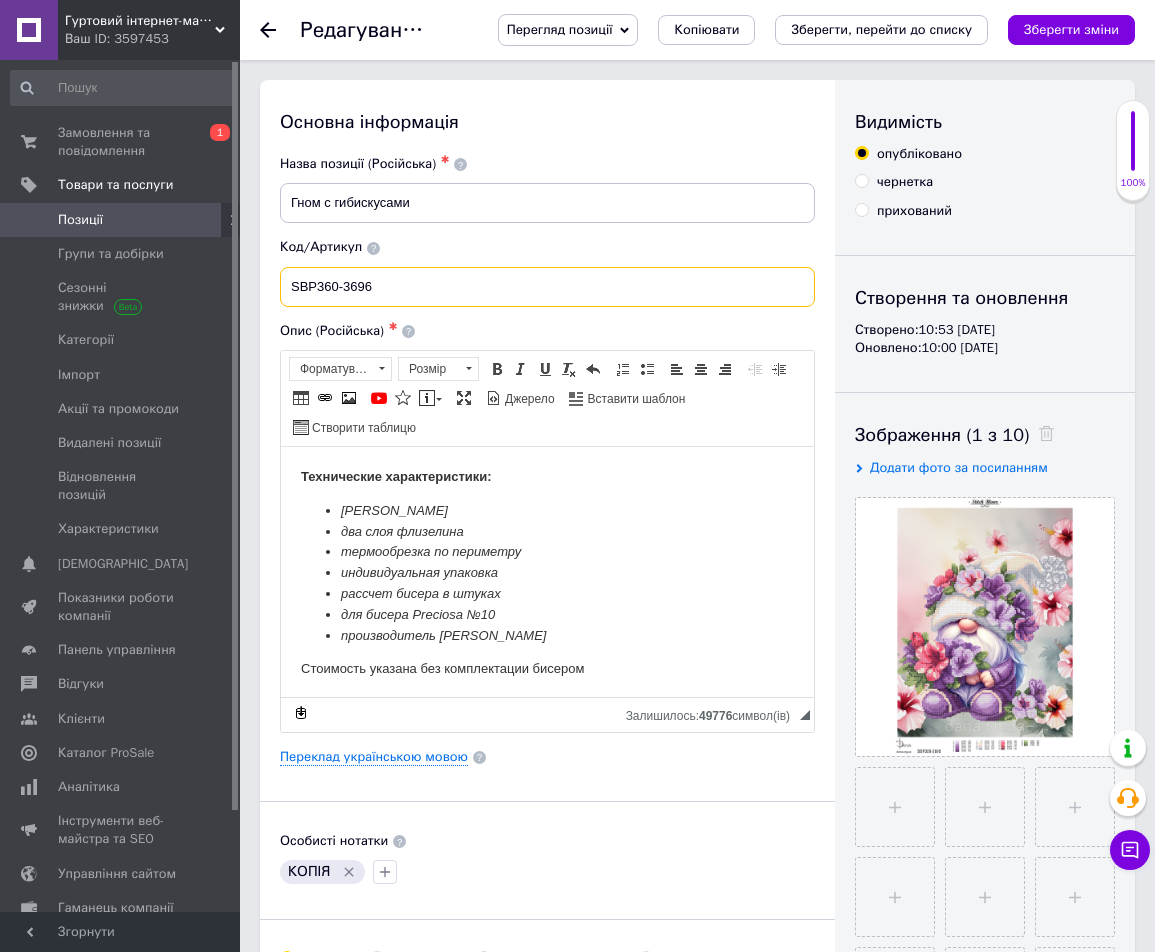 type on "SBP360-3696" 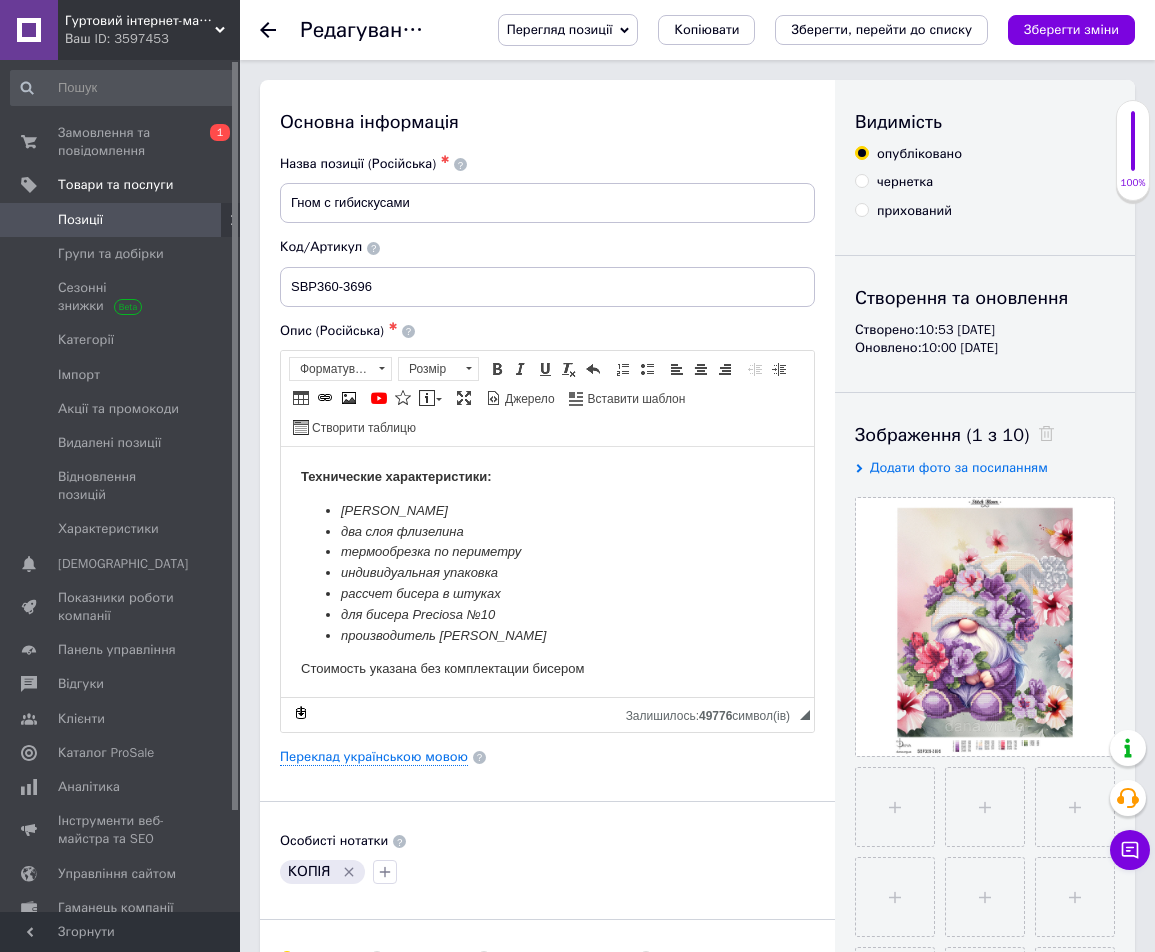 click 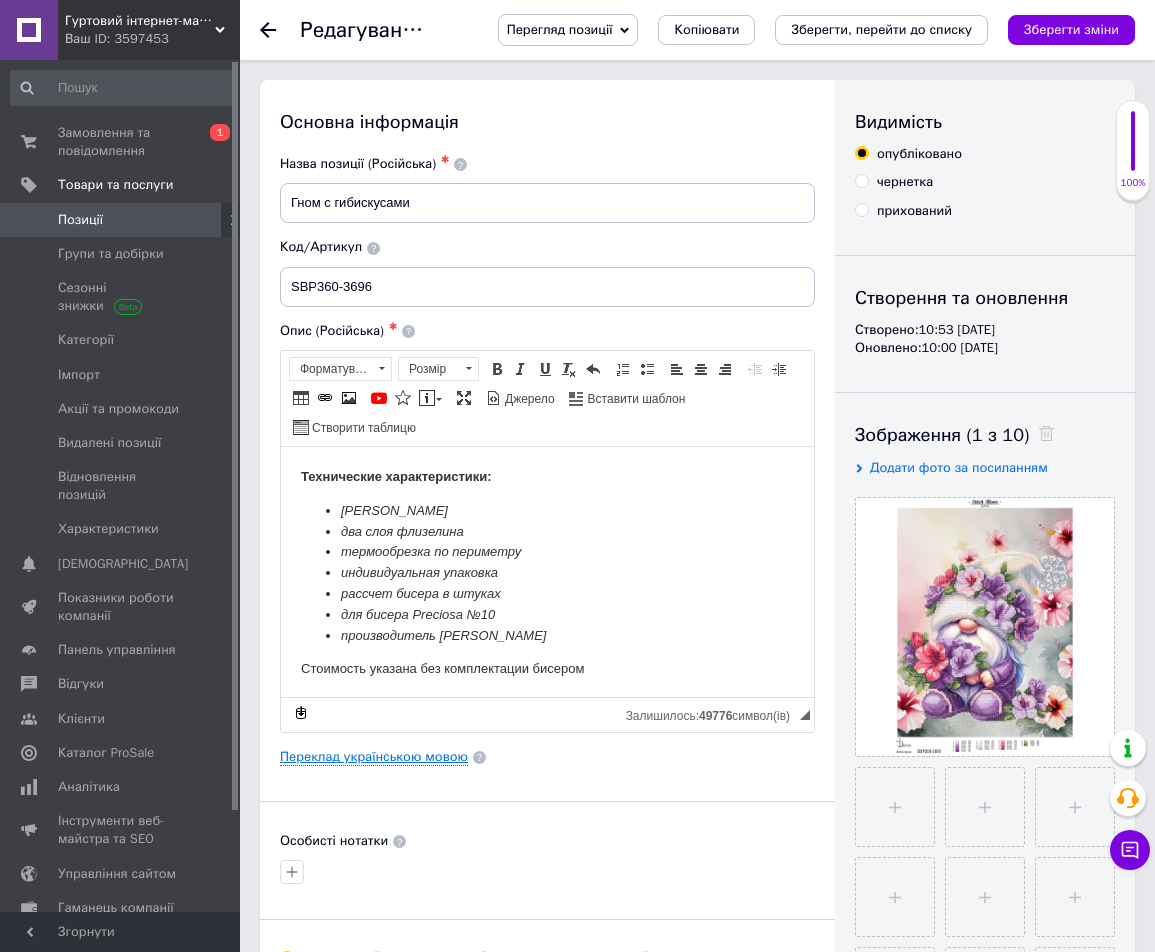 click on "Переклад українською мовою" at bounding box center (374, 757) 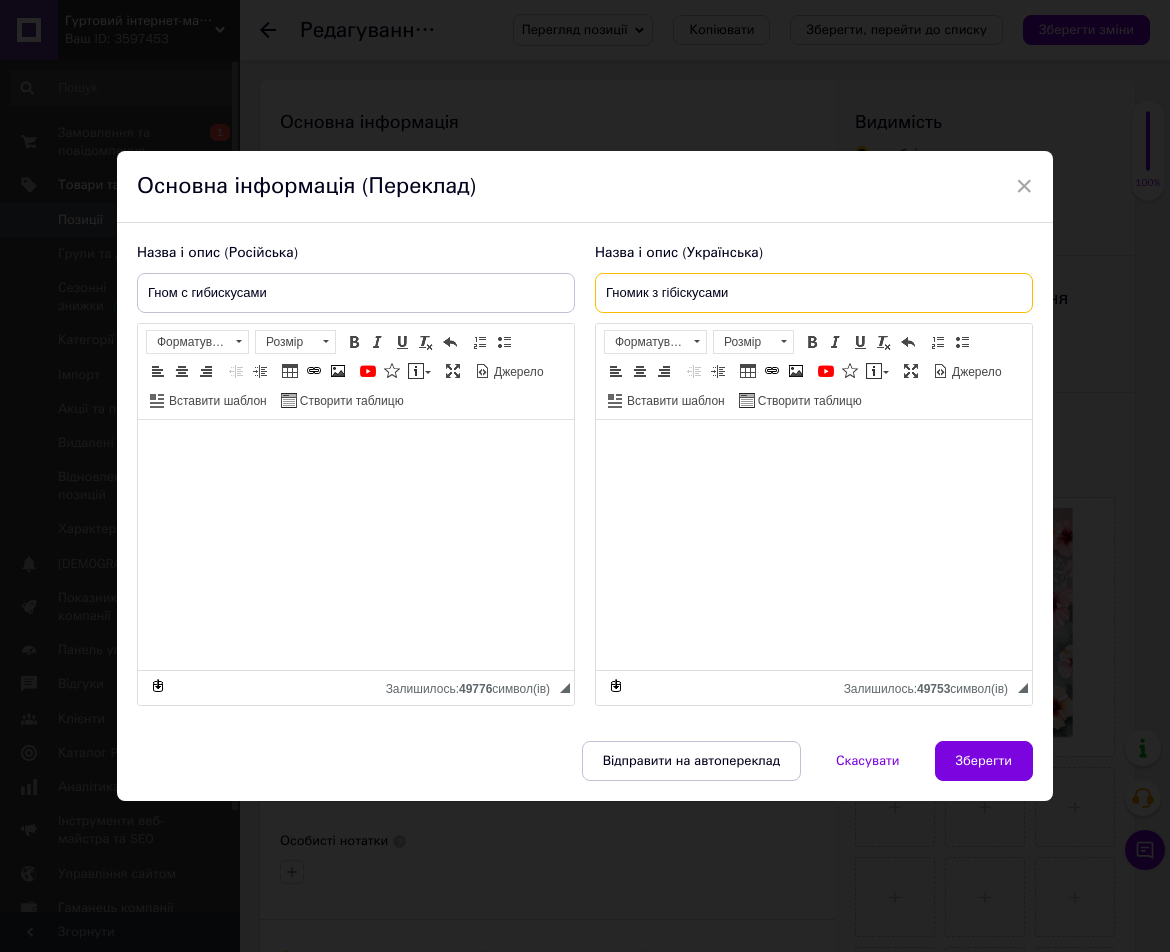 drag, startPoint x: 660, startPoint y: 285, endPoint x: 968, endPoint y: 317, distance: 309.65787 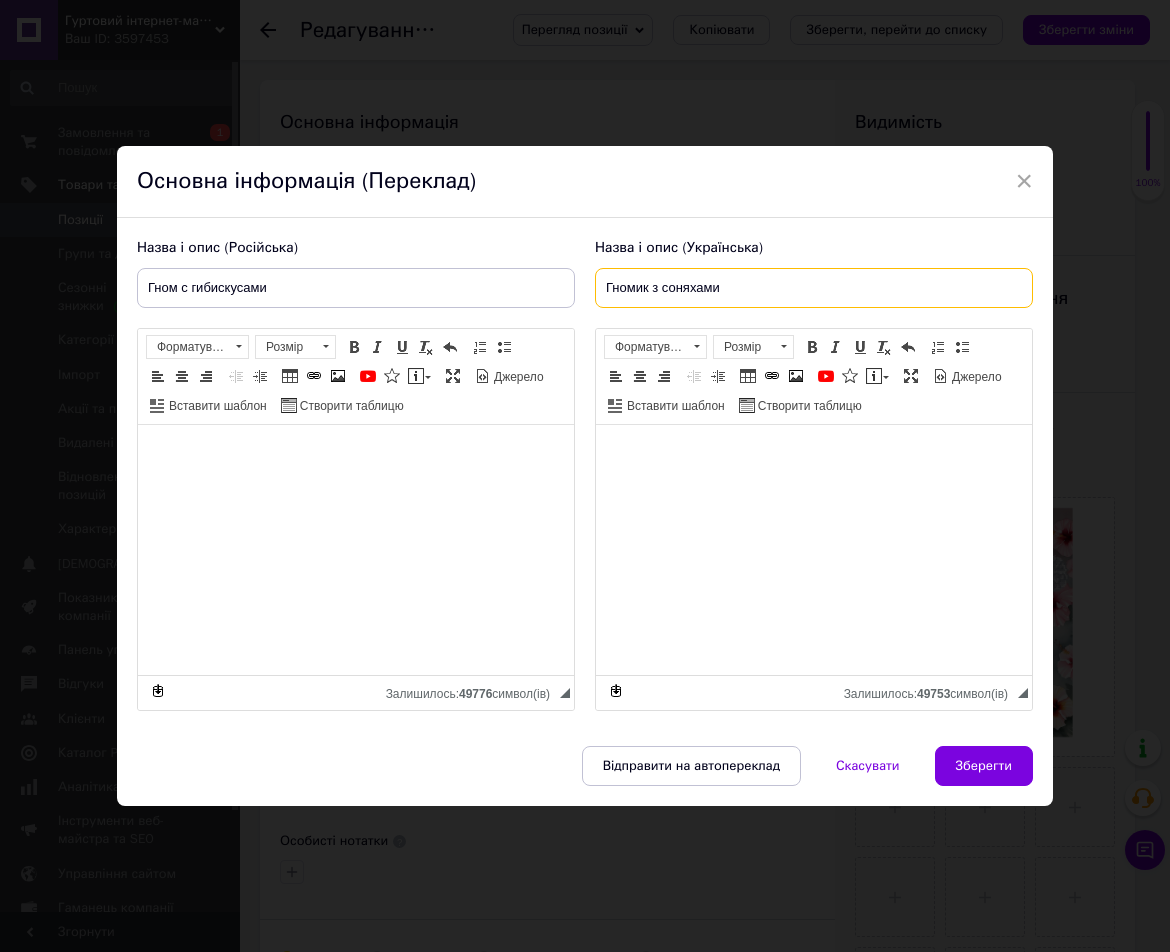 type on "Гномик з соняхами" 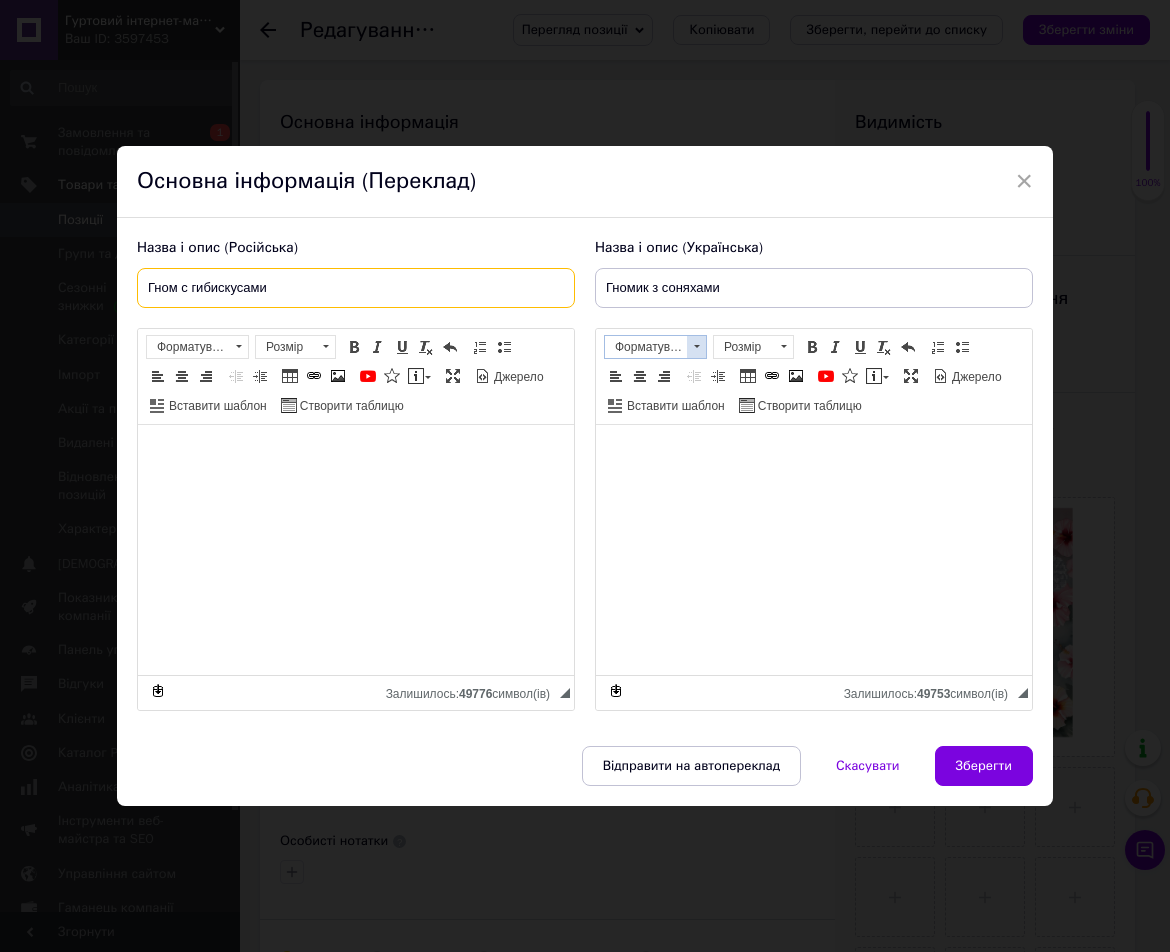 drag, startPoint x: 194, startPoint y: 287, endPoint x: 695, endPoint y: 355, distance: 505.59372 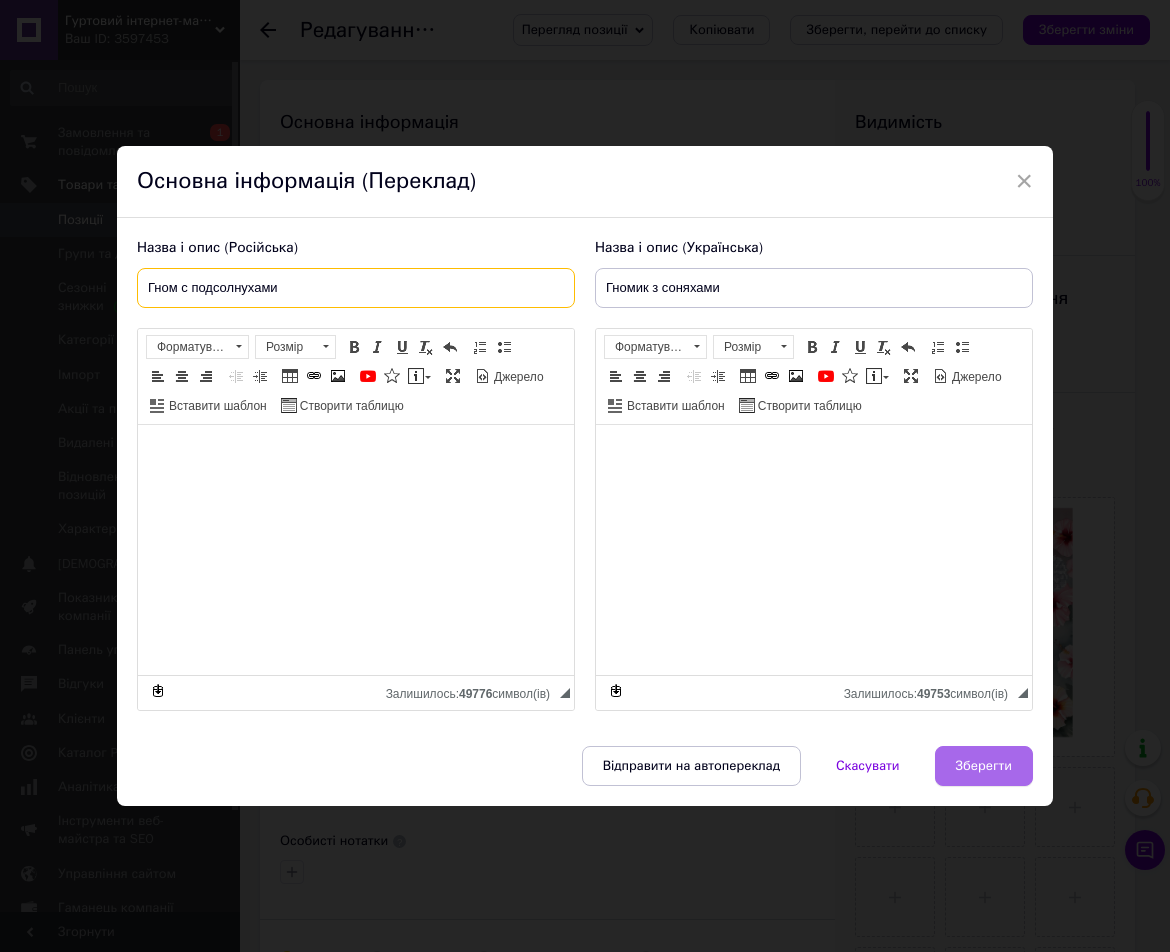 type on "Гном с подсолнухами" 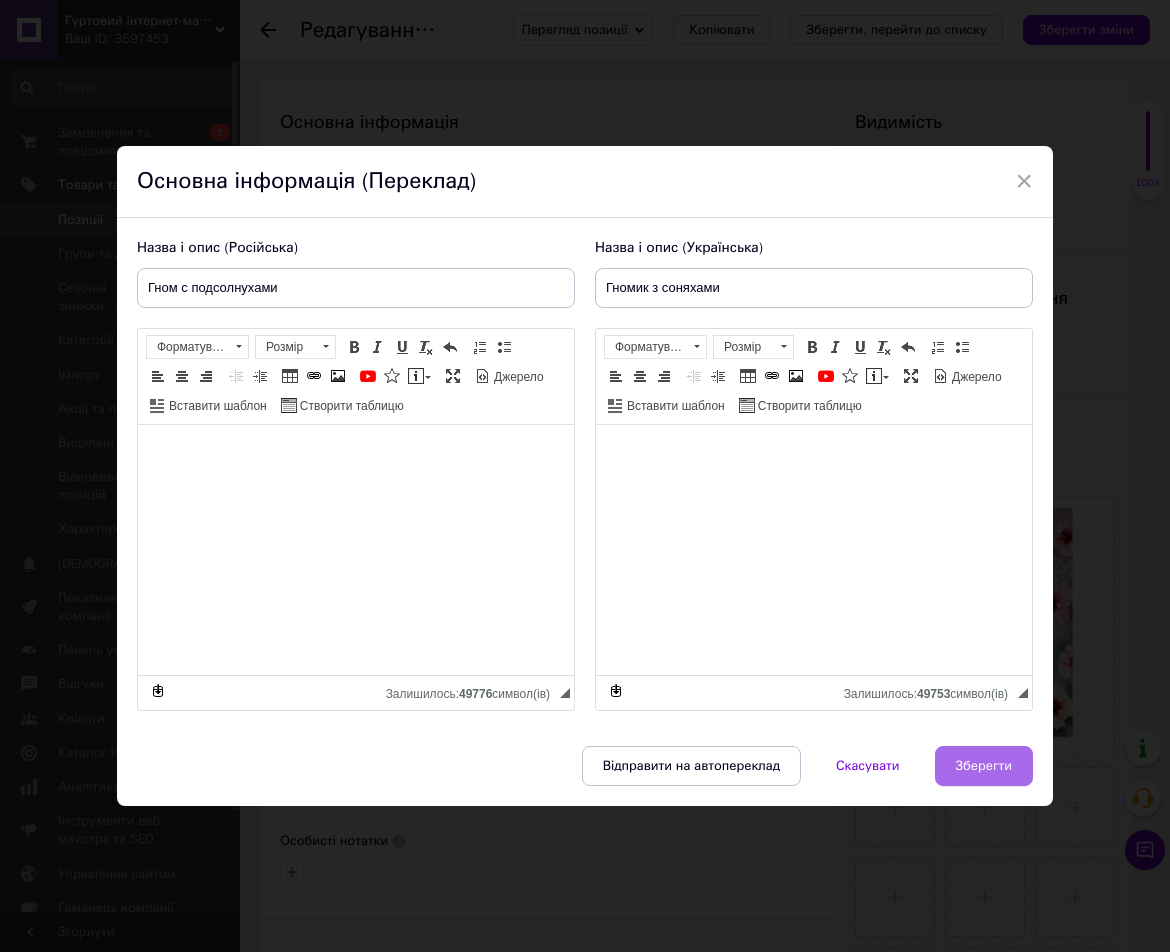 click on "Зберегти" at bounding box center (984, 766) 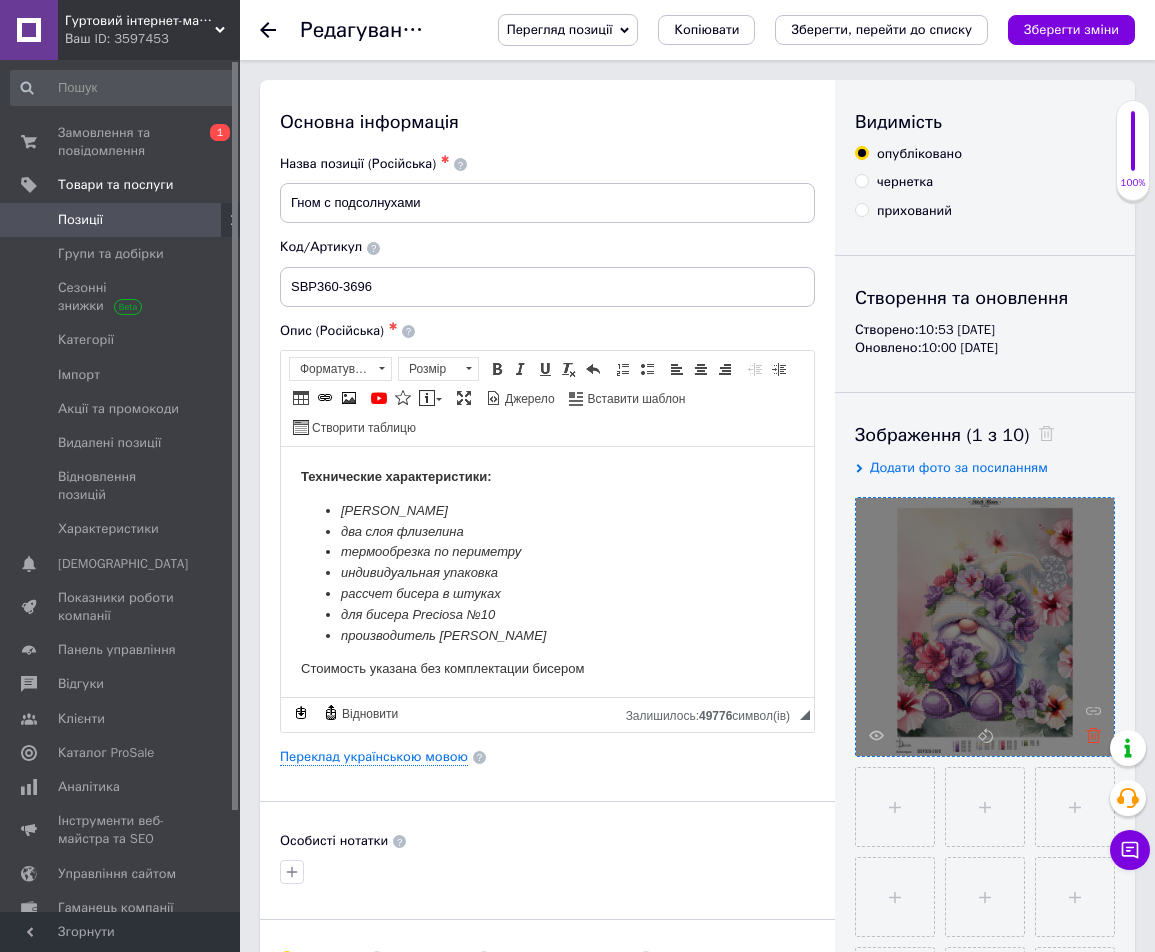 click 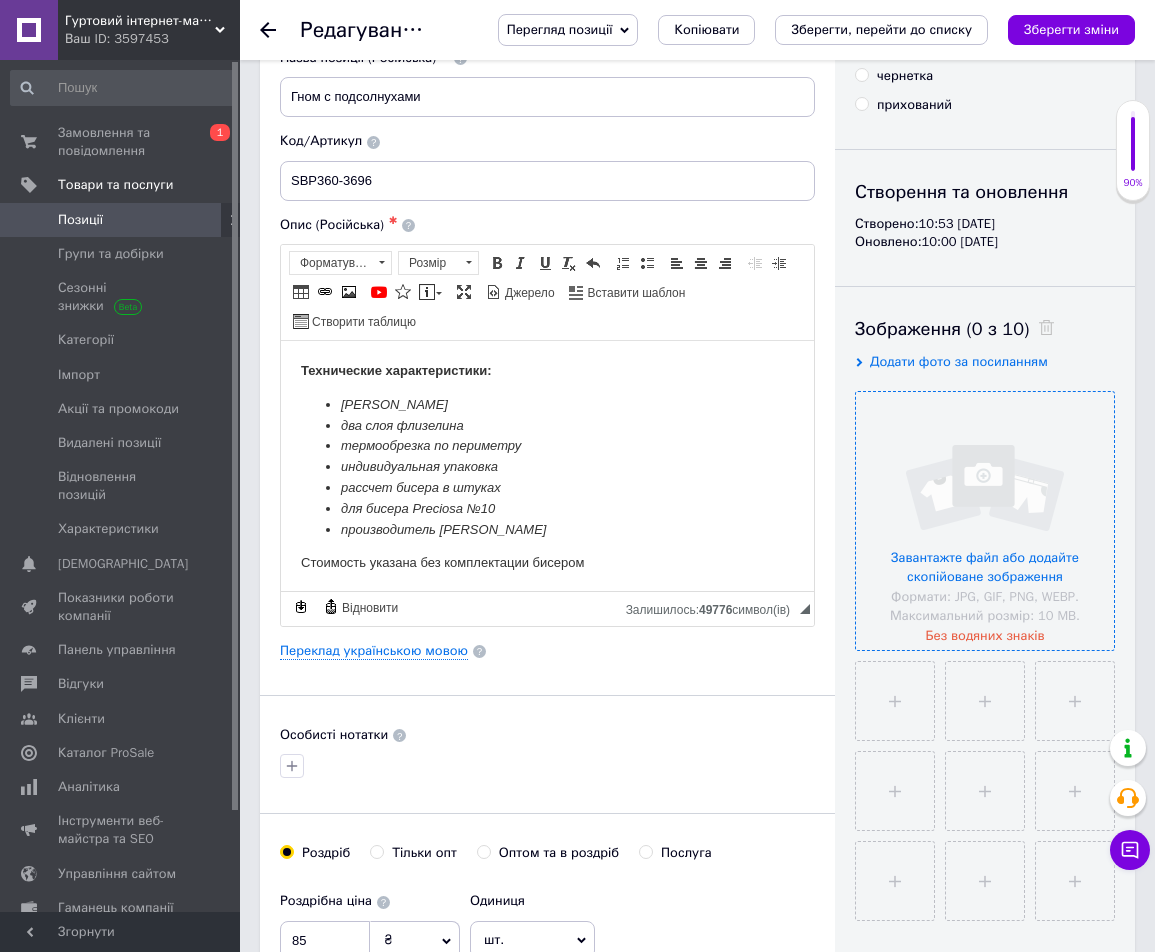 scroll, scrollTop: 133, scrollLeft: 0, axis: vertical 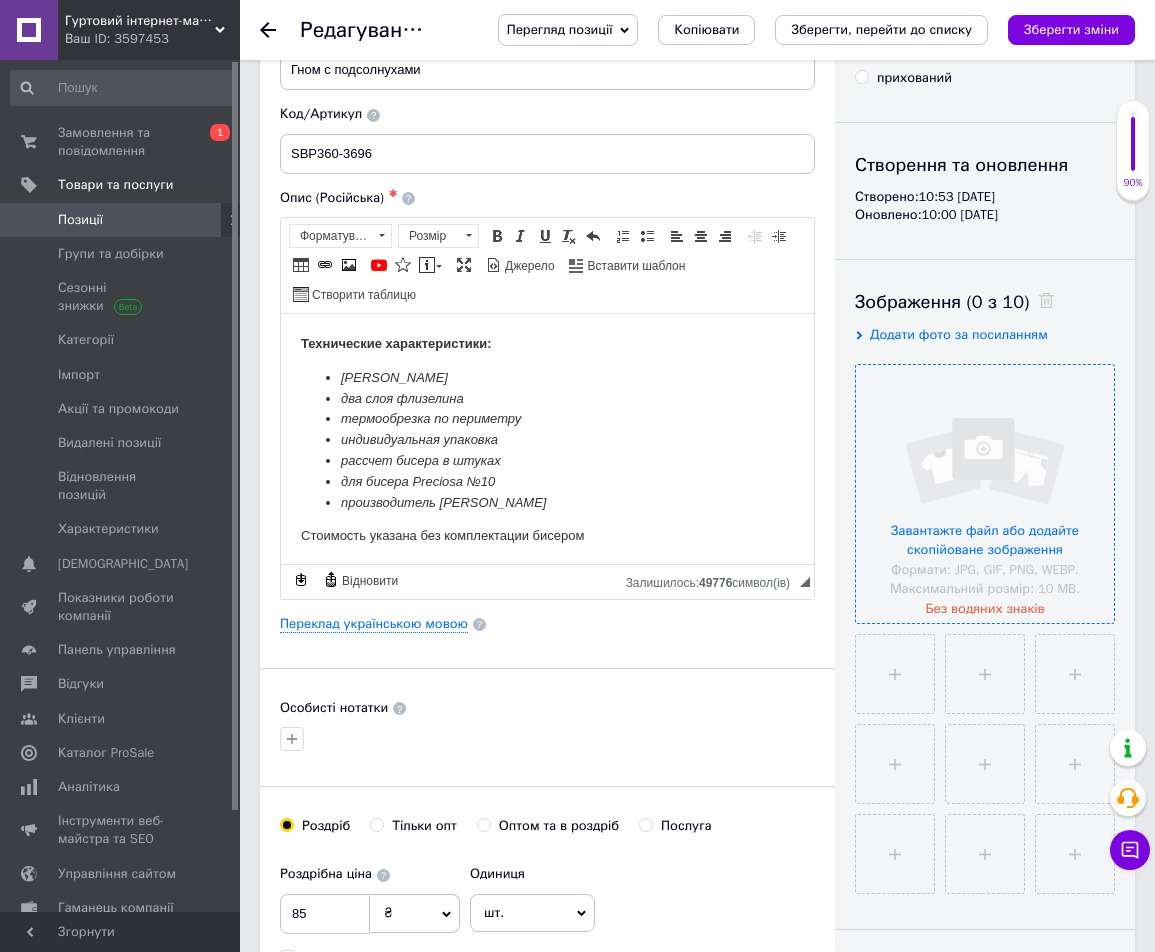 click at bounding box center [985, 494] 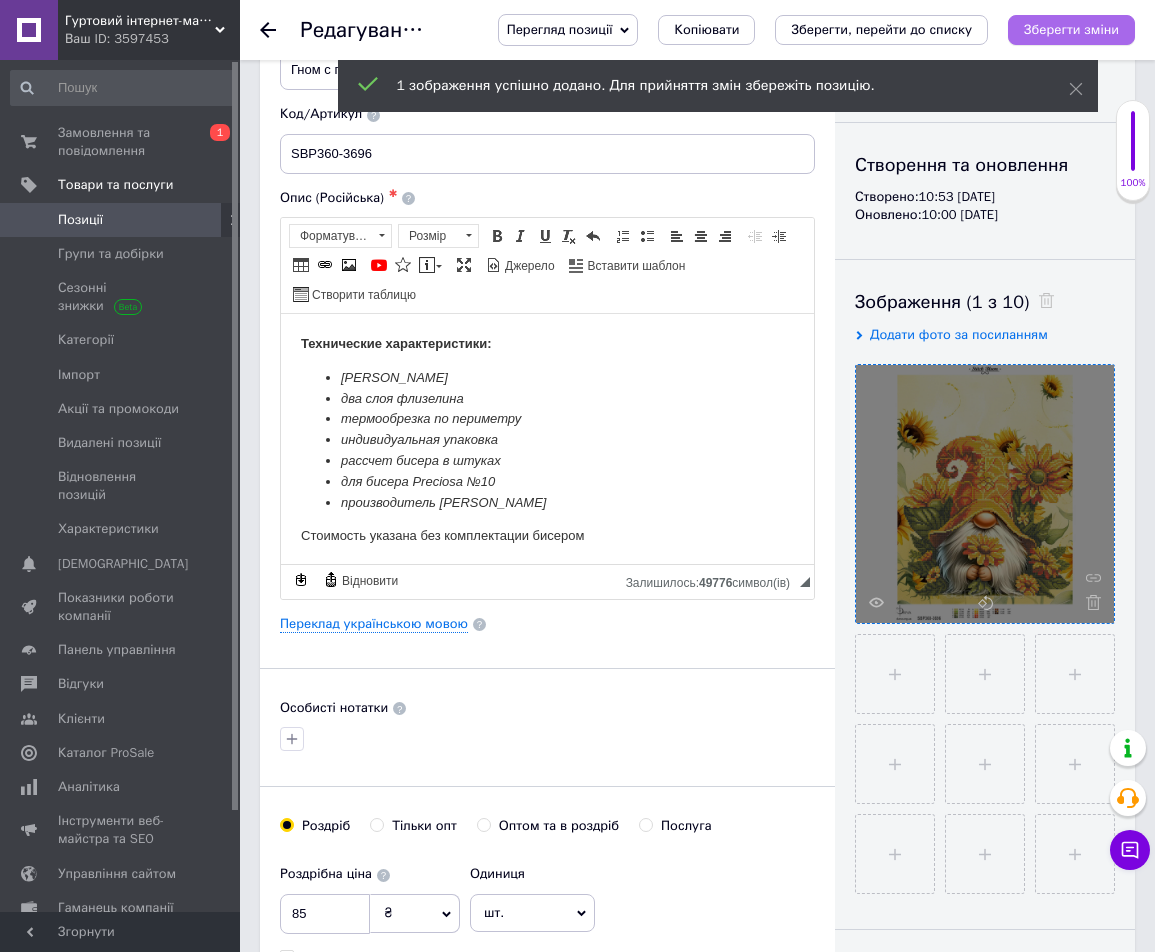 click on "Зберегти зміни" at bounding box center (1071, 29) 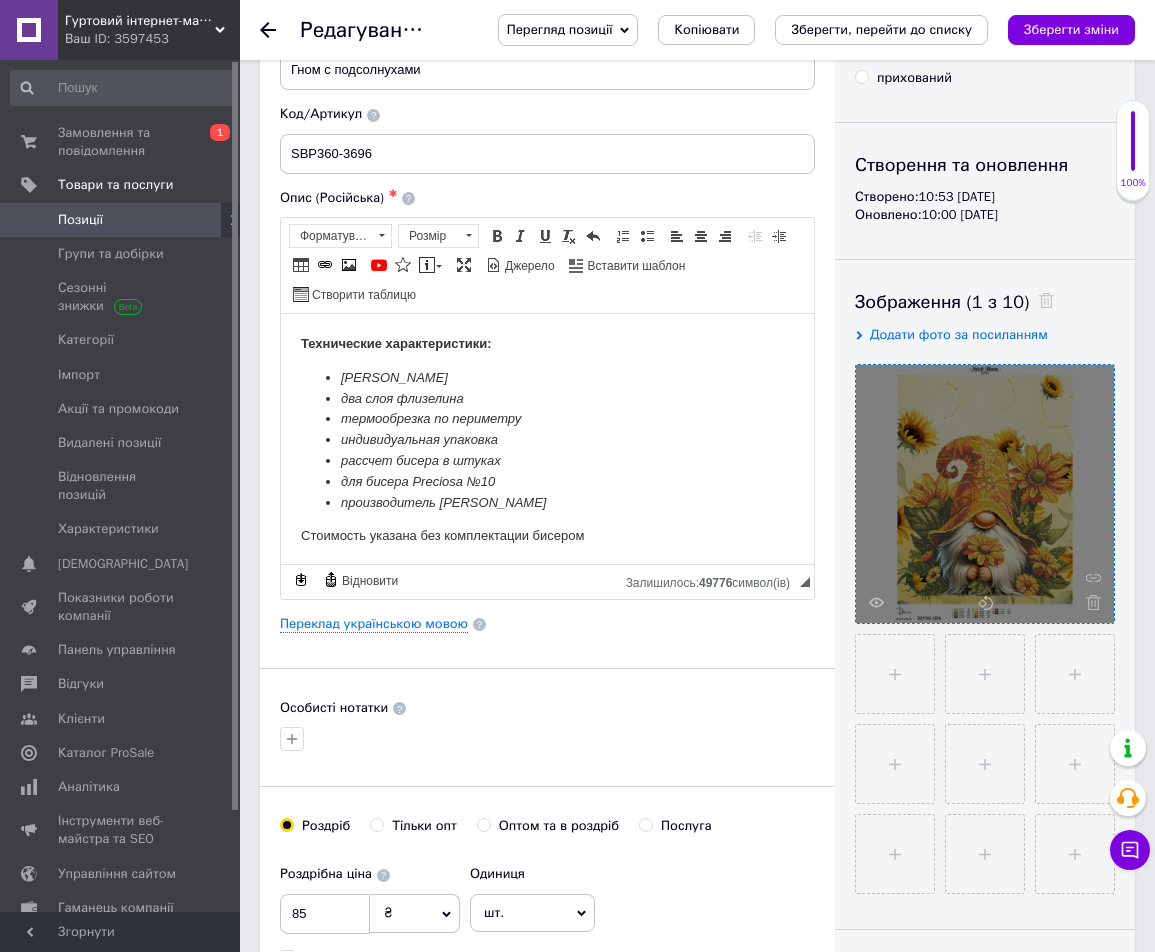 click on "Основна інформація Назва позиції (Російська) ✱ Гном с подсолнухами Код/Артикул SBP360-3696 Опис (Російська) ✱ Технические характеристики:
ткань габардин
два слоя флизелина
термообрезка по периметру
индивидуальная упаковка
рассчет бисера в штуках
для бисера Preciosa №10
производитель DANA
Стоимость указана без комплектации бисером
Розширений текстовий редактор, 038D77C5-982C-4DEE-BABF-DB5D84015AA7 Панель інструментів редактора Форматування Форматування Розмір Розмір   Жирний  Сполучення клавіш Ctrl+B   Курсив  Сполучення клавіш Ctrl+I   Підкреслений" at bounding box center (697, 1621) 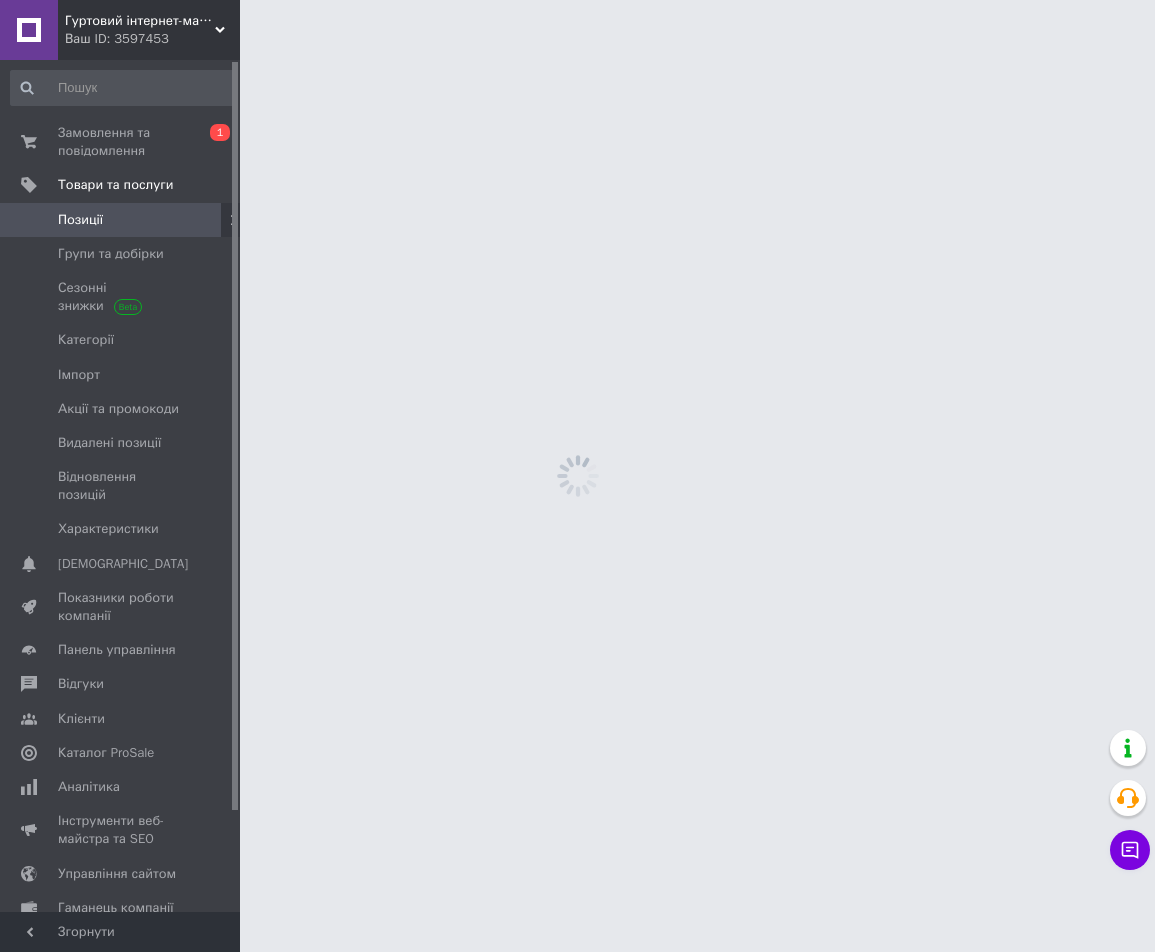 scroll, scrollTop: 0, scrollLeft: 0, axis: both 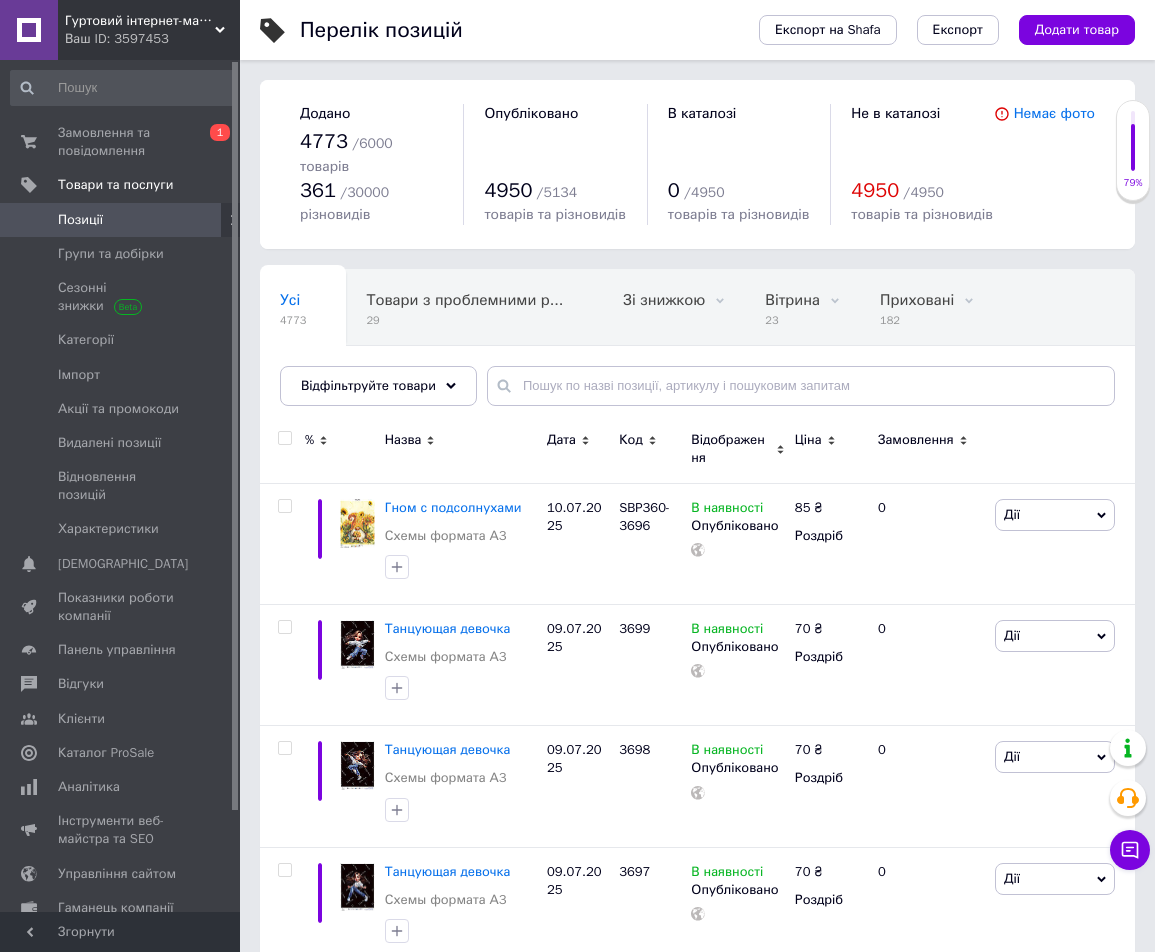 click on "Гуртовий інтернет-магазин [PERSON_NAME]" at bounding box center (140, 21) 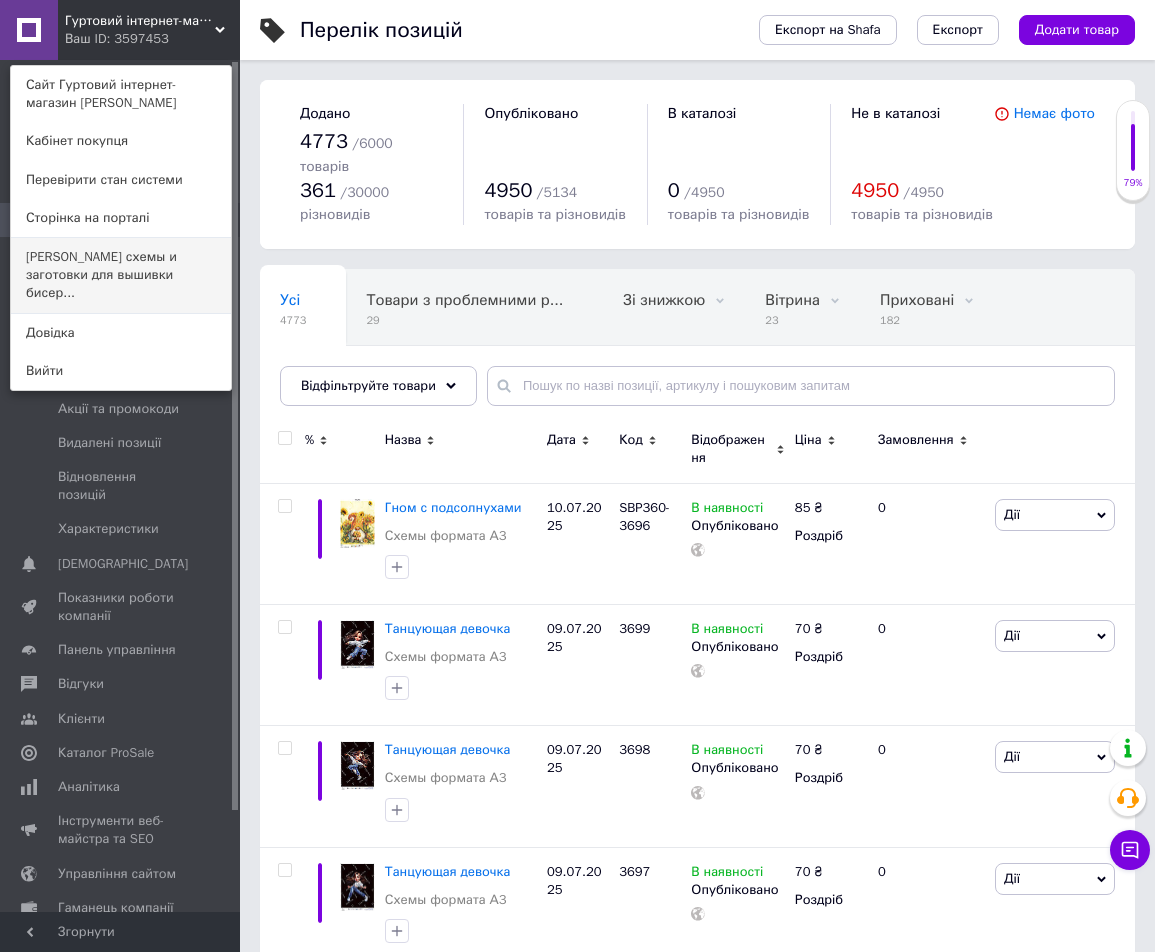click on "[PERSON_NAME] схемы и заготовки для вышивки бисер..." at bounding box center (121, 275) 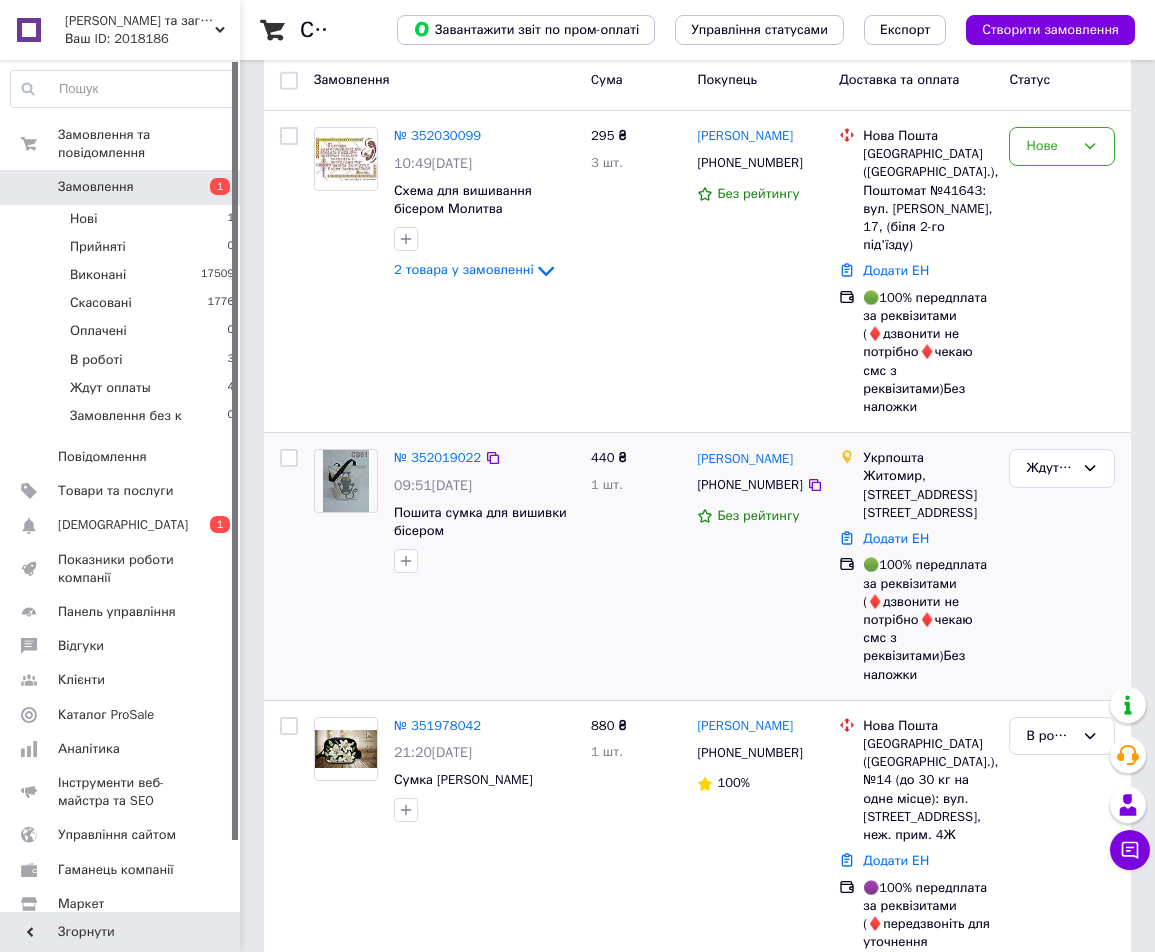 scroll, scrollTop: 267, scrollLeft: 0, axis: vertical 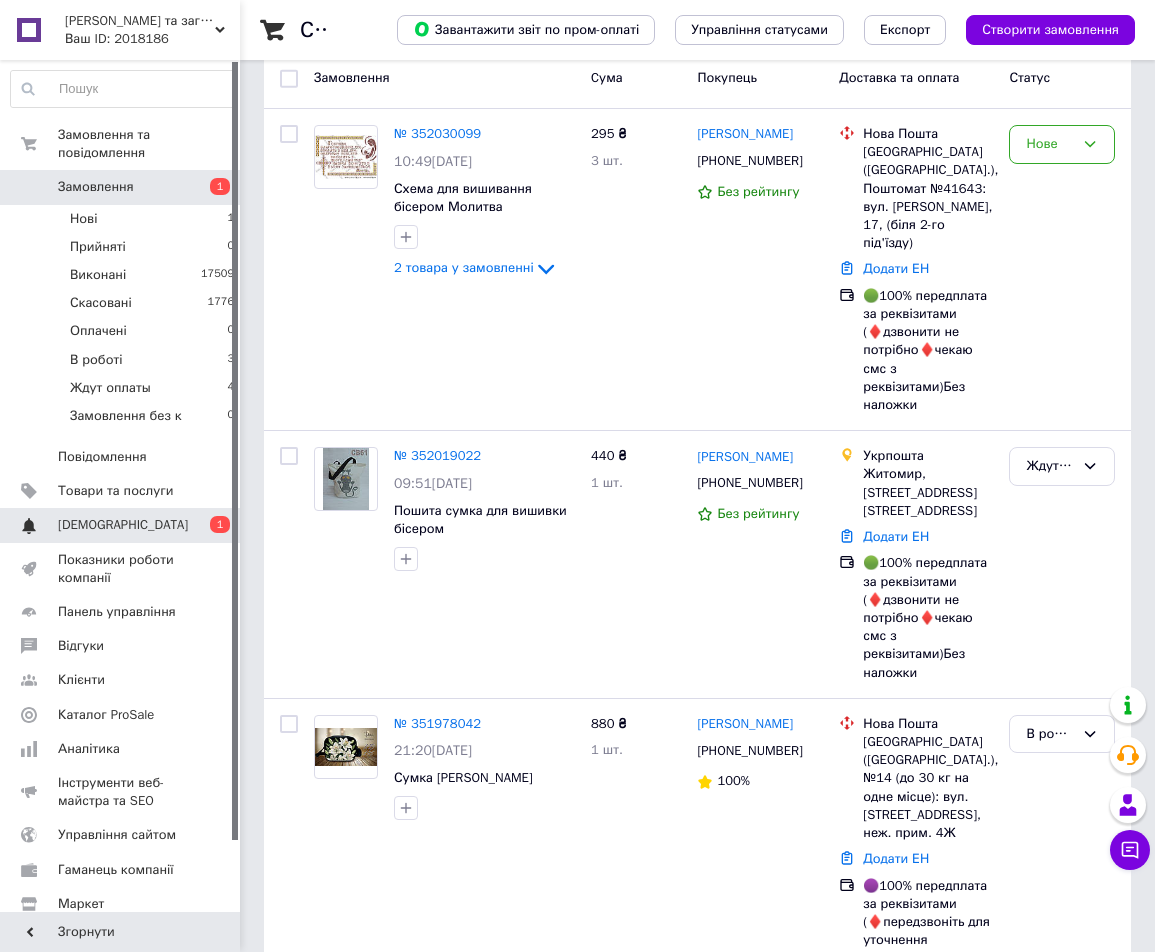 click on "[DEMOGRAPHIC_DATA]" at bounding box center [121, 525] 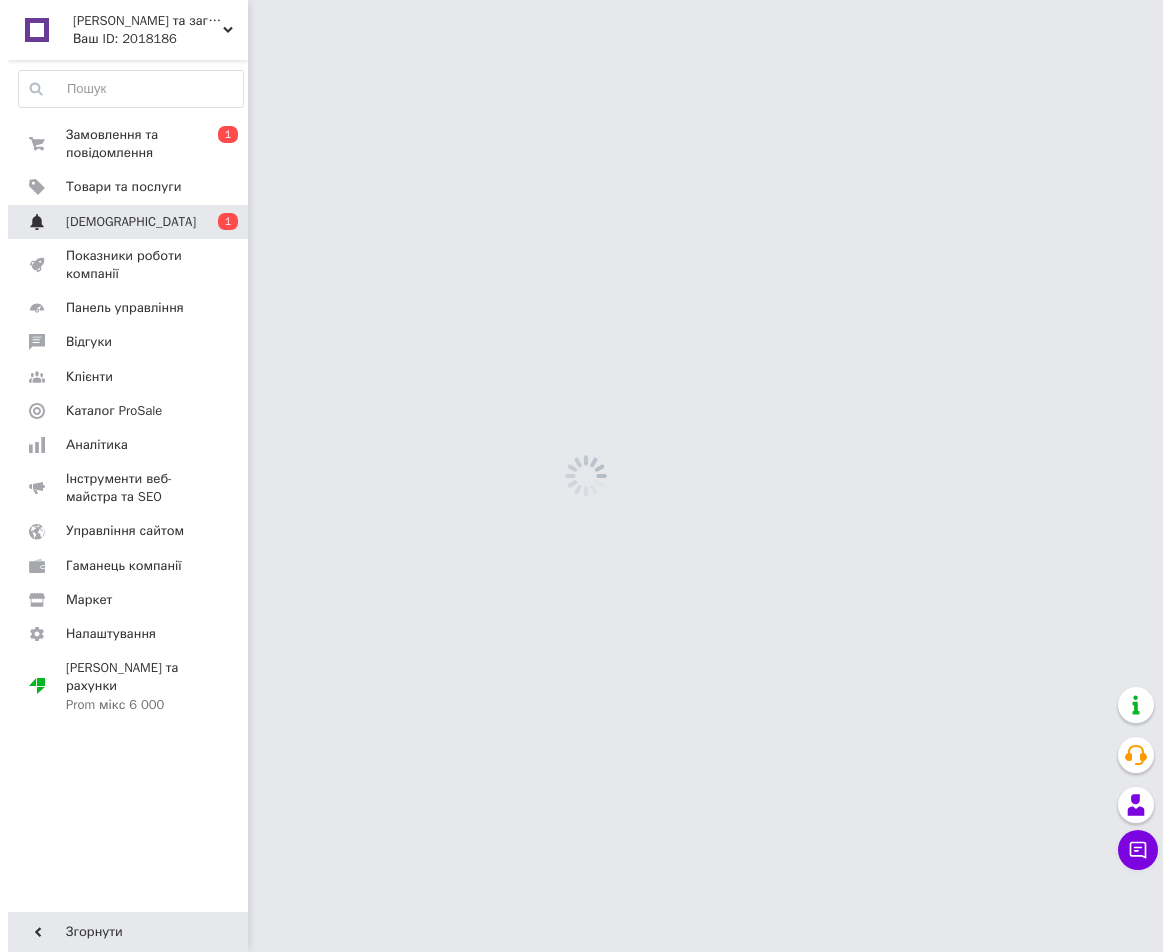 scroll, scrollTop: 0, scrollLeft: 0, axis: both 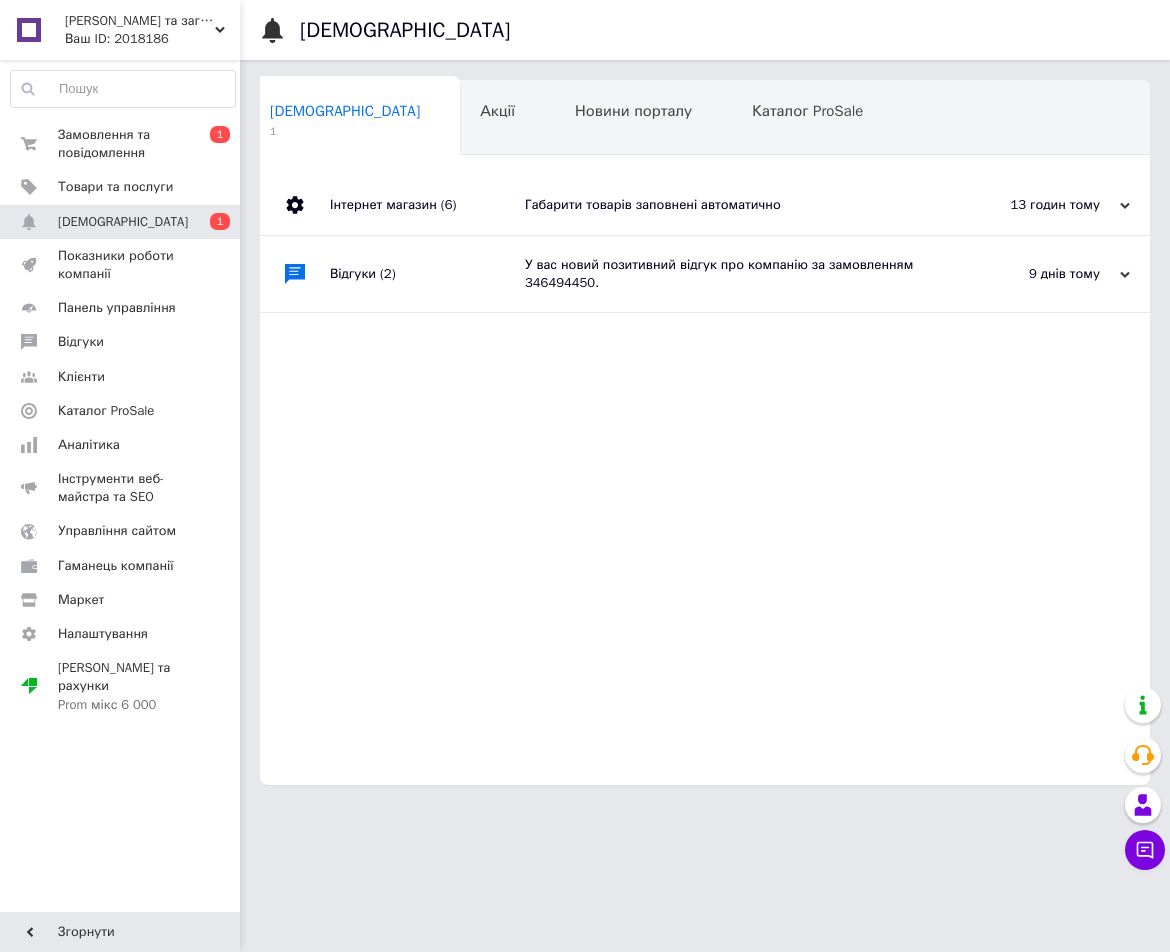 click on "Габарити товарів заповнені автоматично" at bounding box center (727, 205) 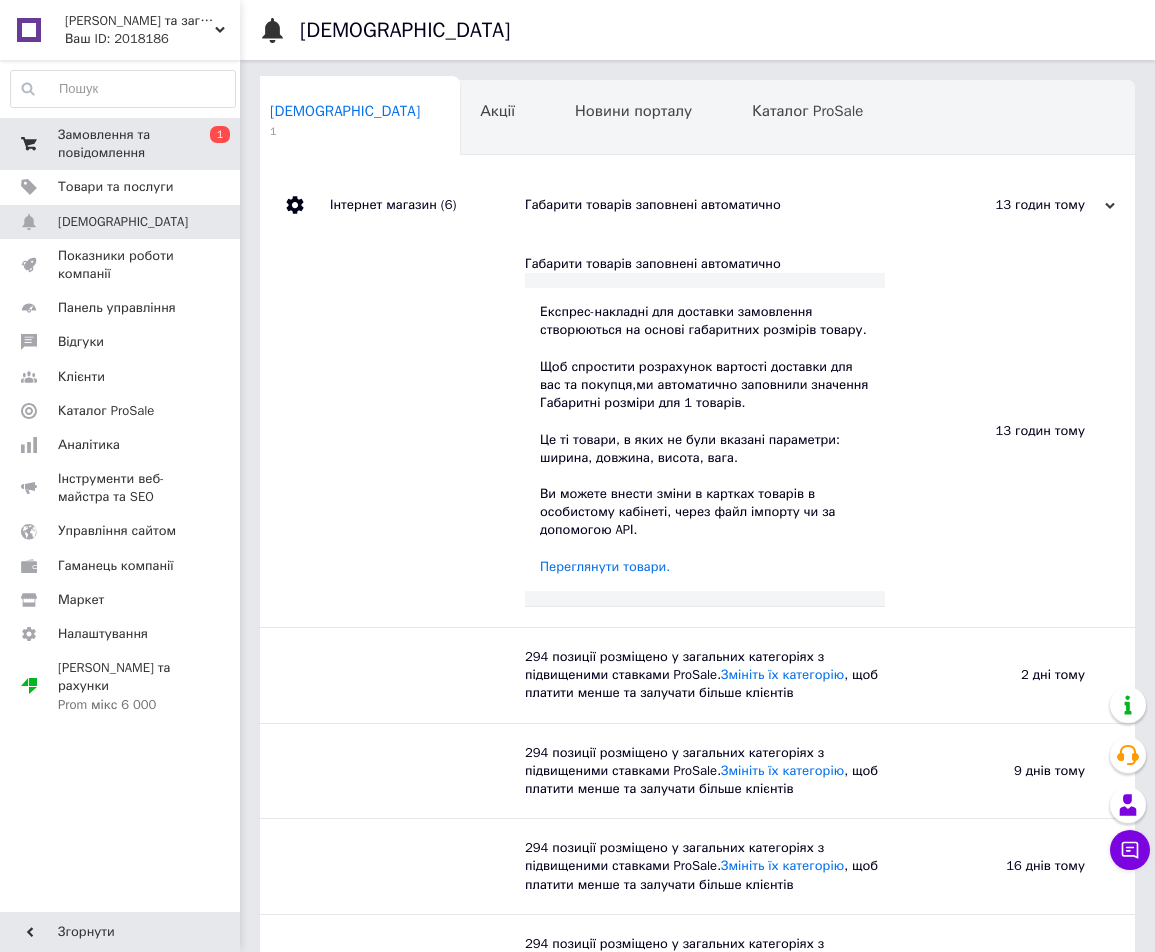 click on "Замовлення та повідомлення" at bounding box center (121, 144) 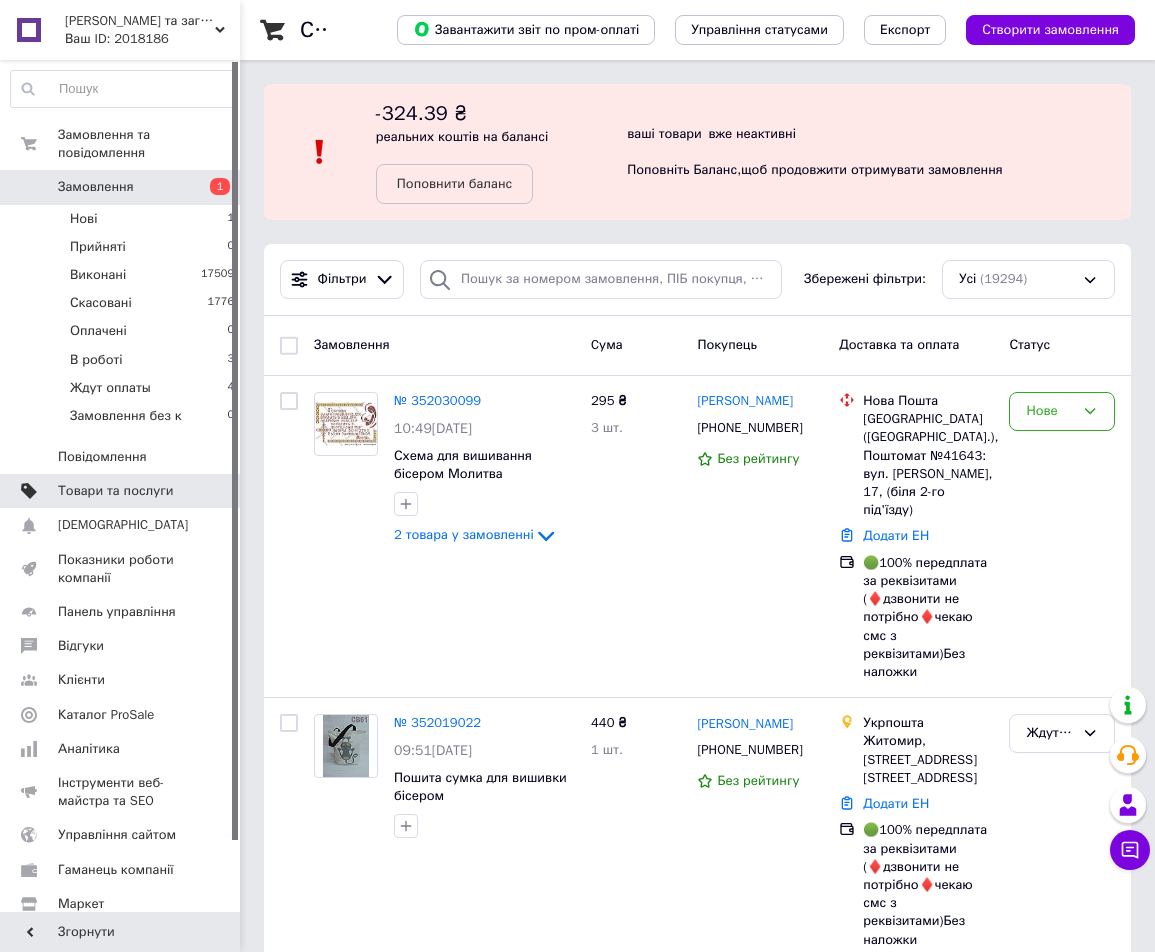 click on "Товари та послуги" at bounding box center [115, 491] 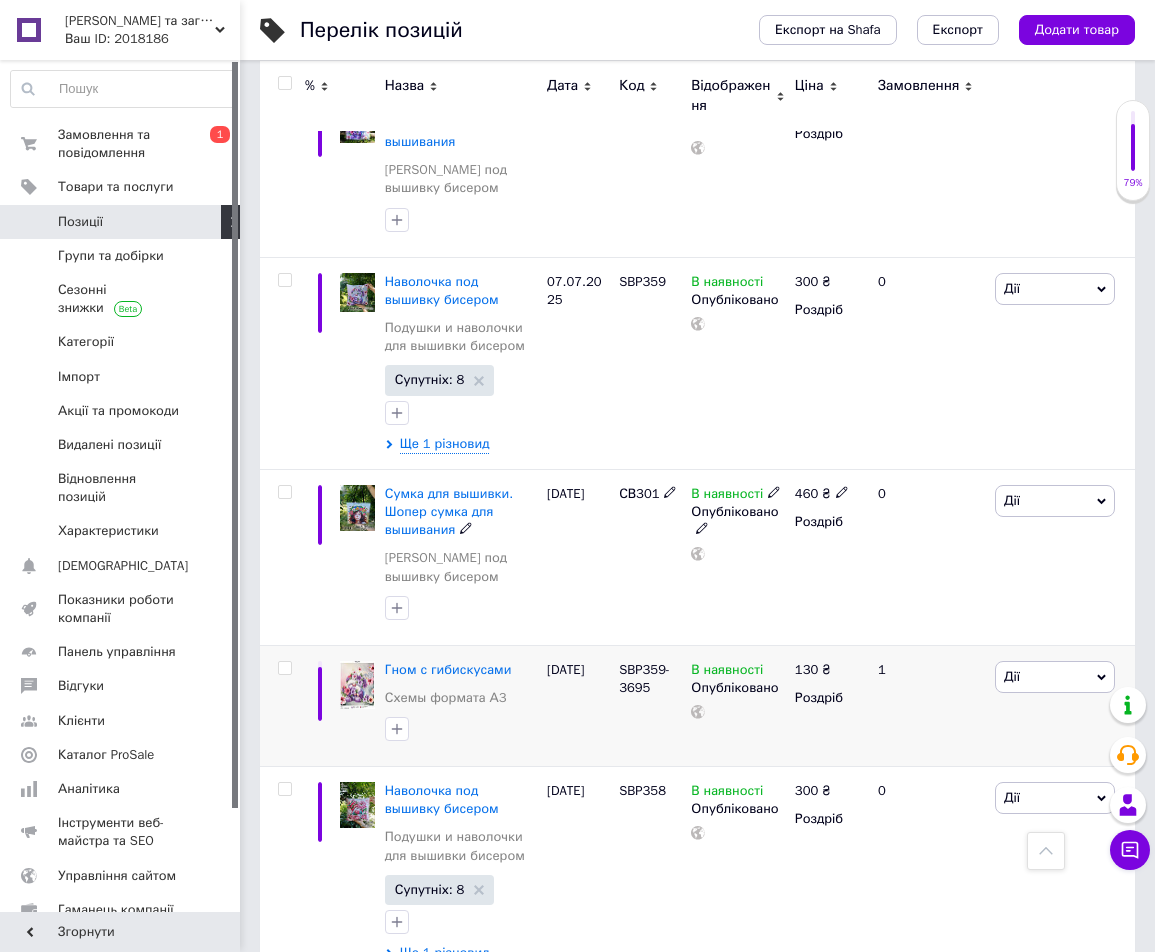 scroll, scrollTop: 2467, scrollLeft: 0, axis: vertical 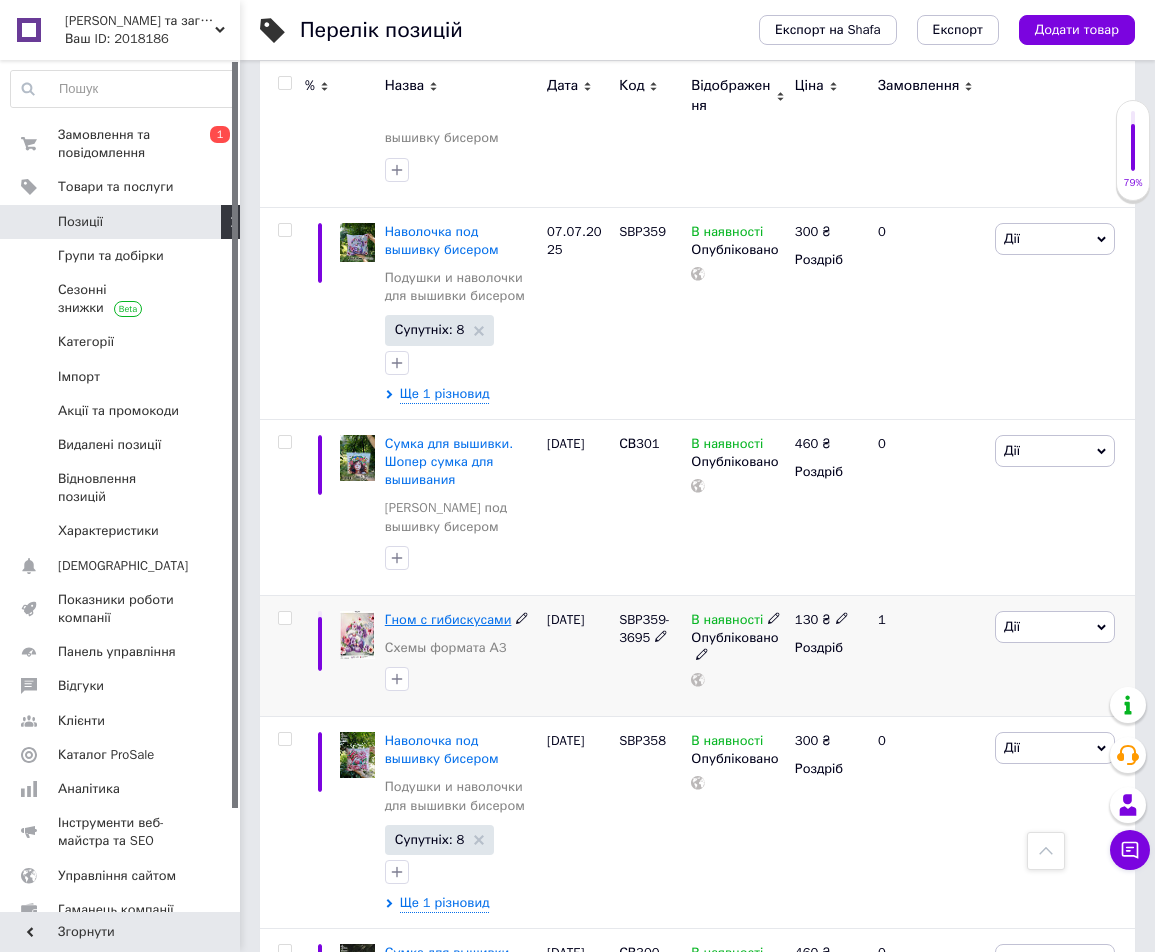 click on "Гном с гибискусами" at bounding box center [448, 619] 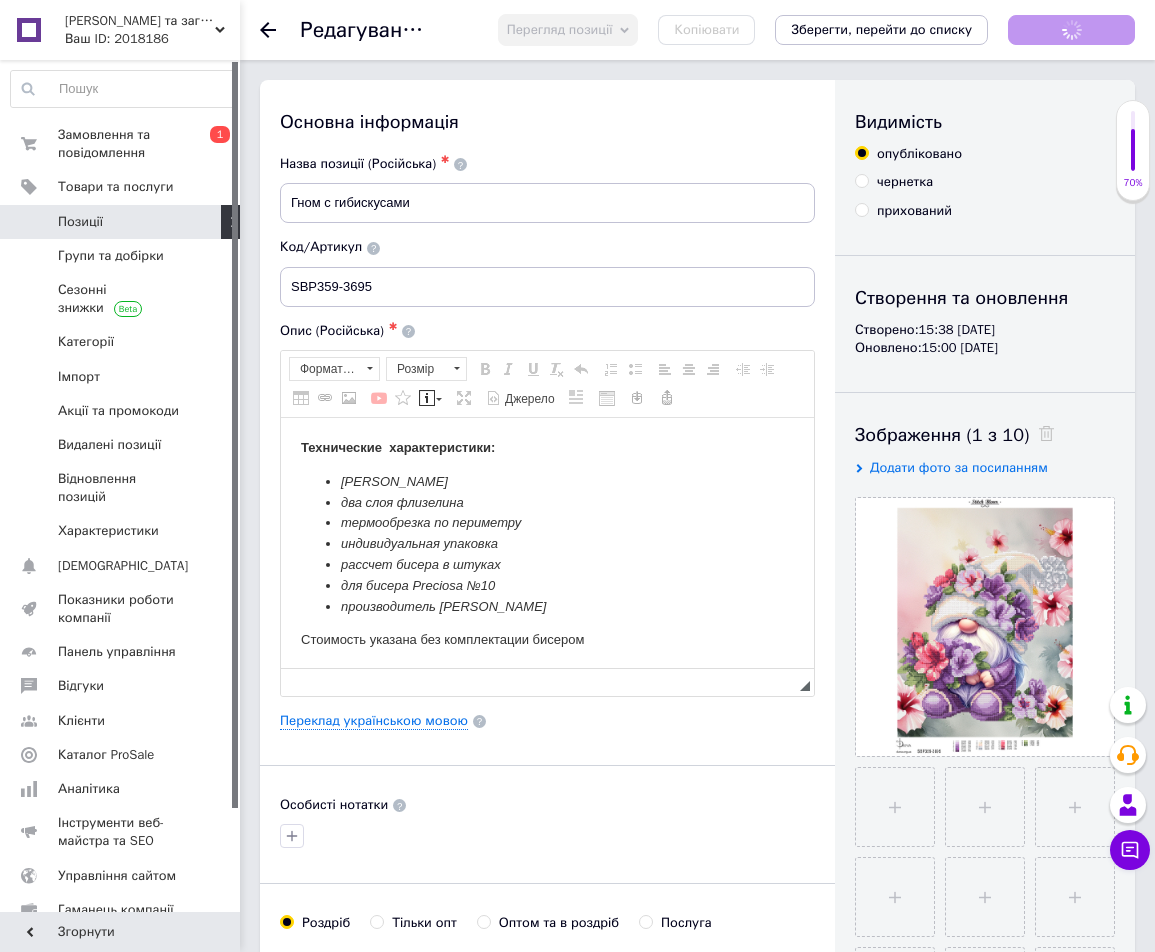 scroll, scrollTop: 0, scrollLeft: 0, axis: both 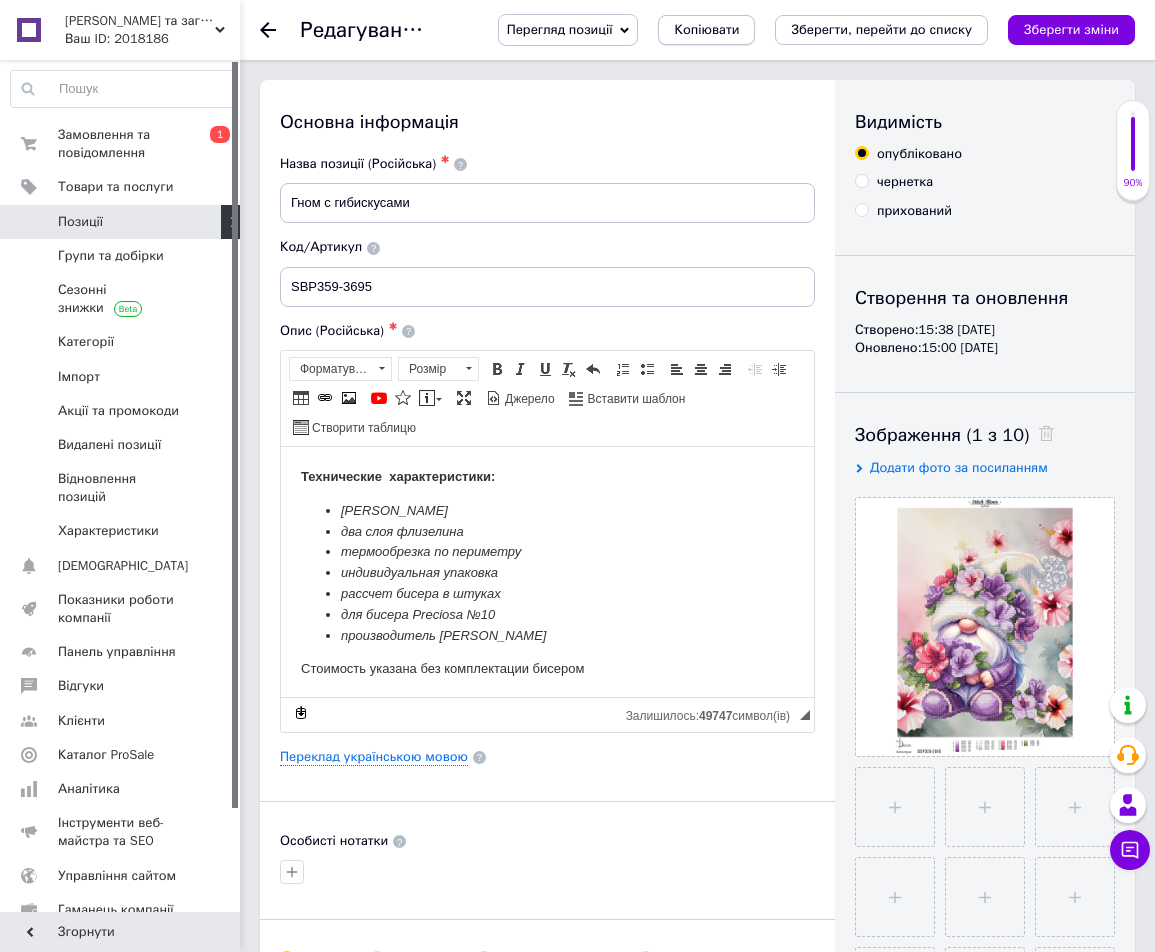 click on "Копіювати" at bounding box center (706, 30) 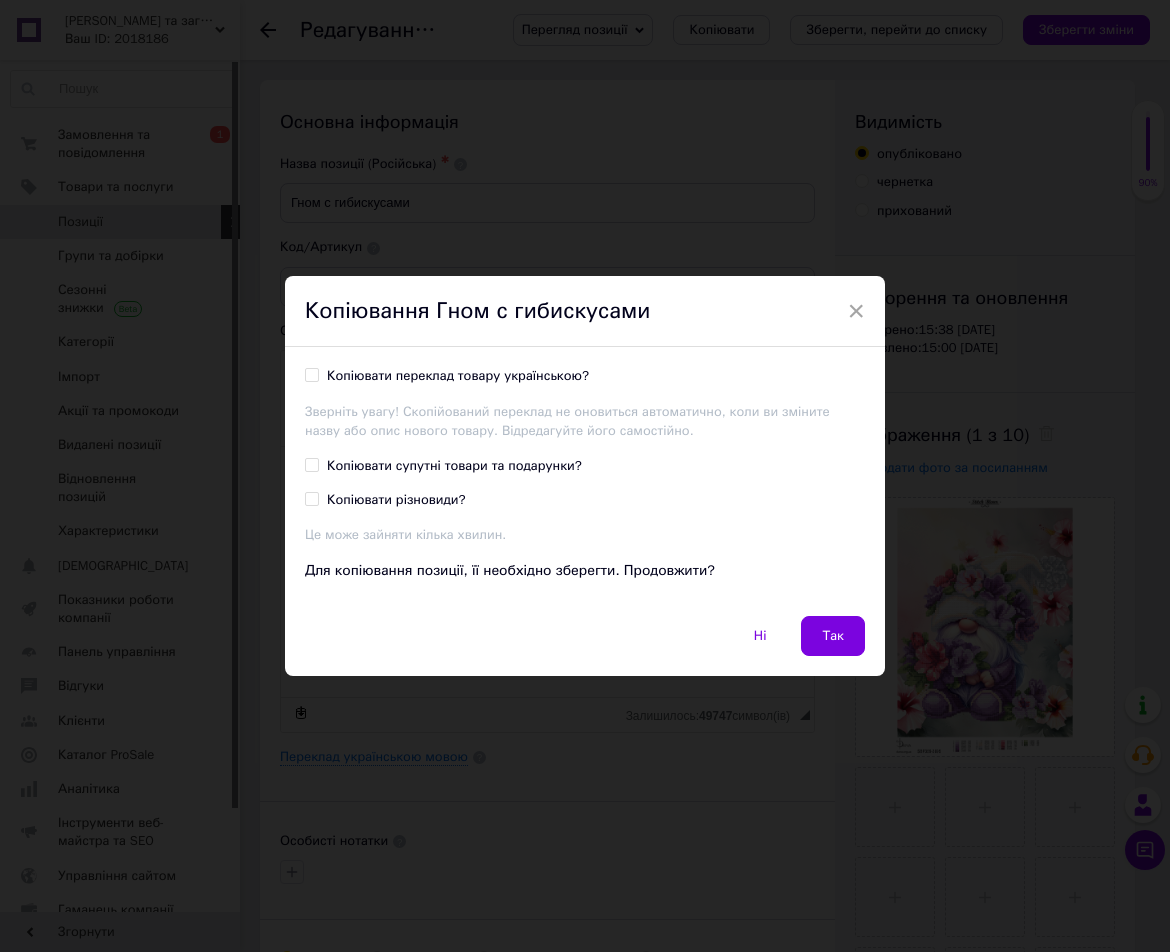 click on "Копіювати переклад товару українською?" at bounding box center (458, 376) 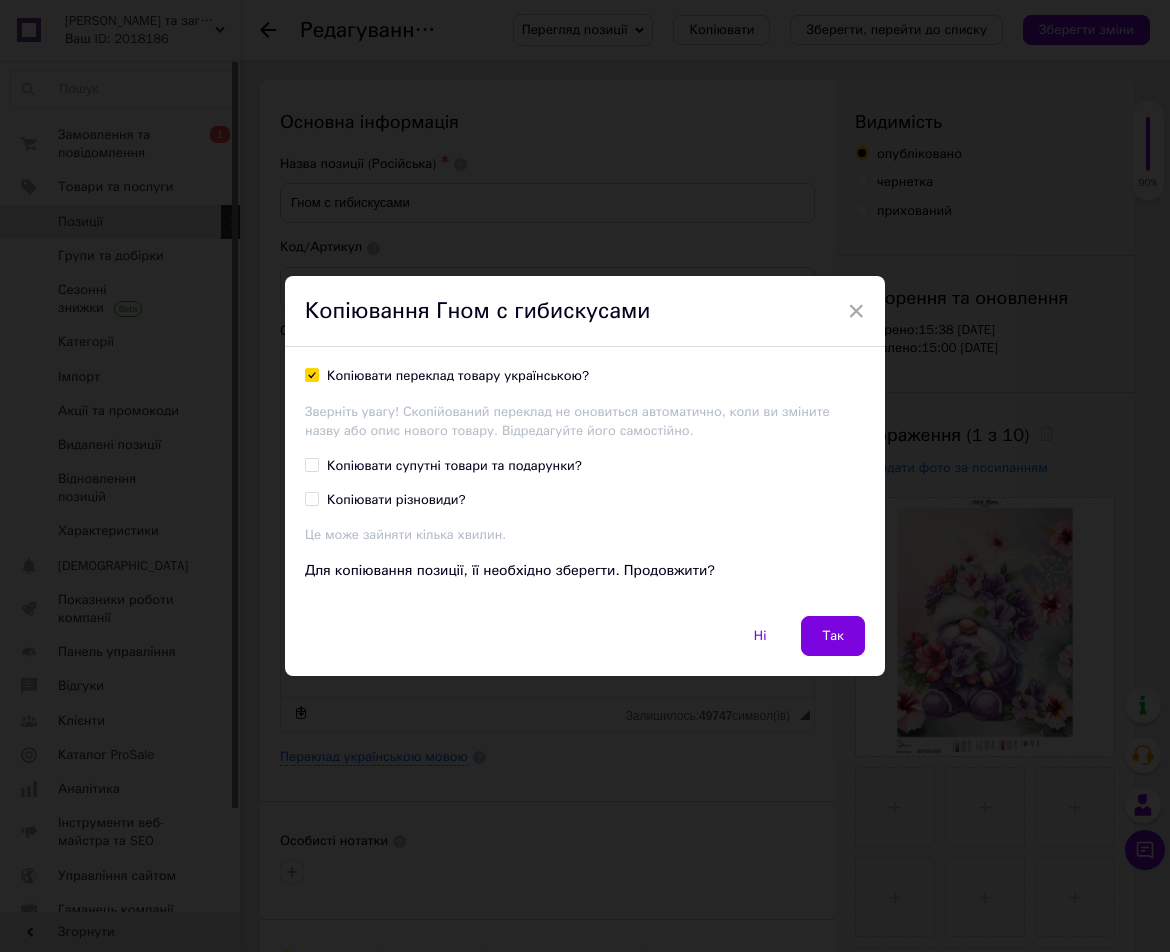 checkbox on "true" 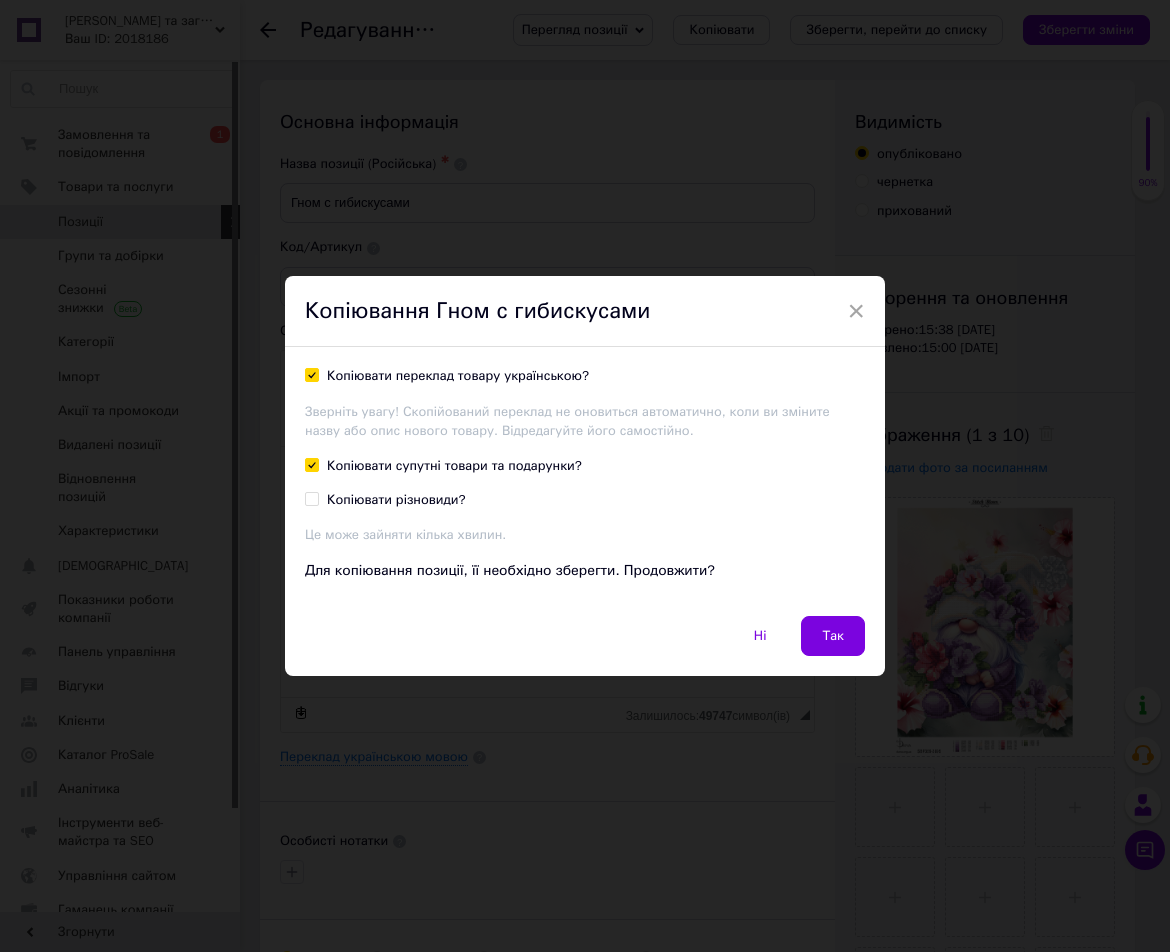 checkbox on "true" 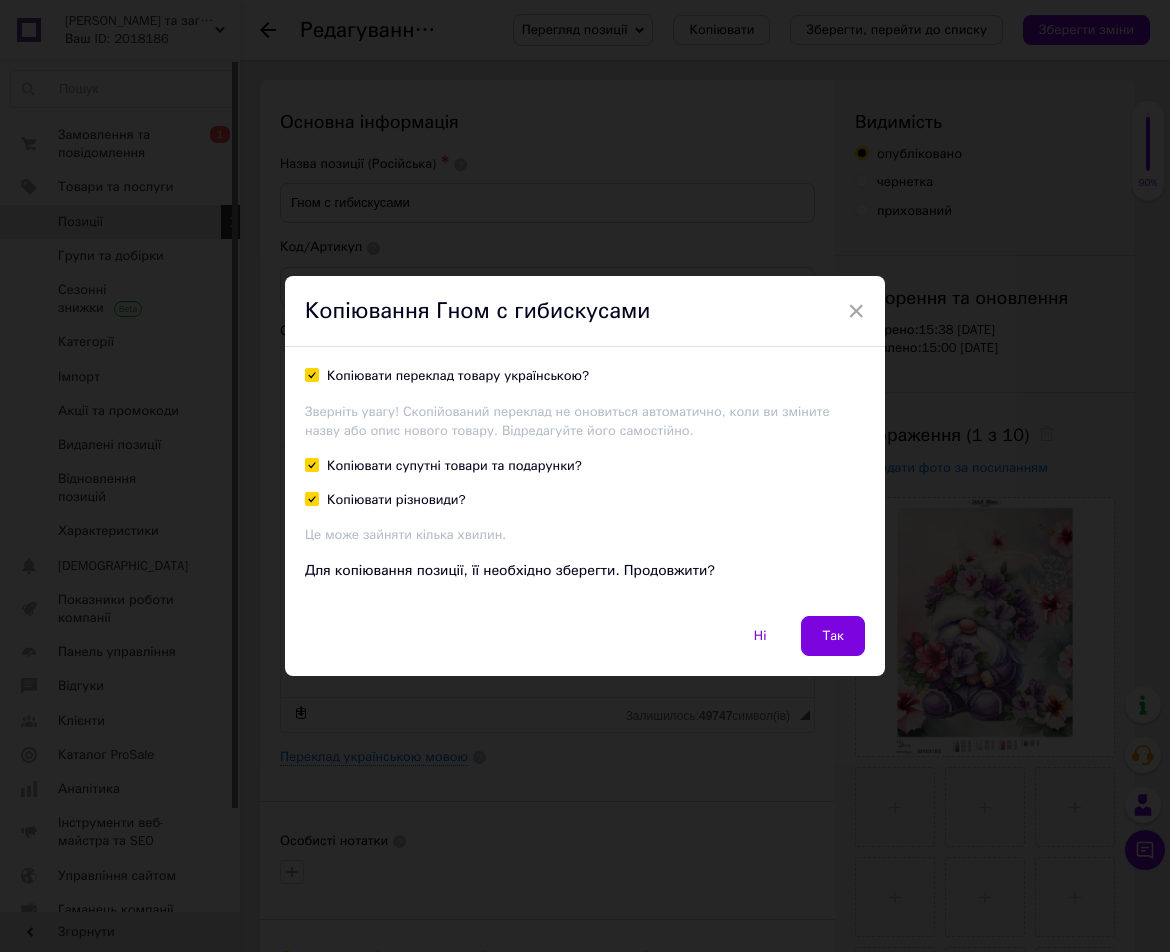 checkbox on "true" 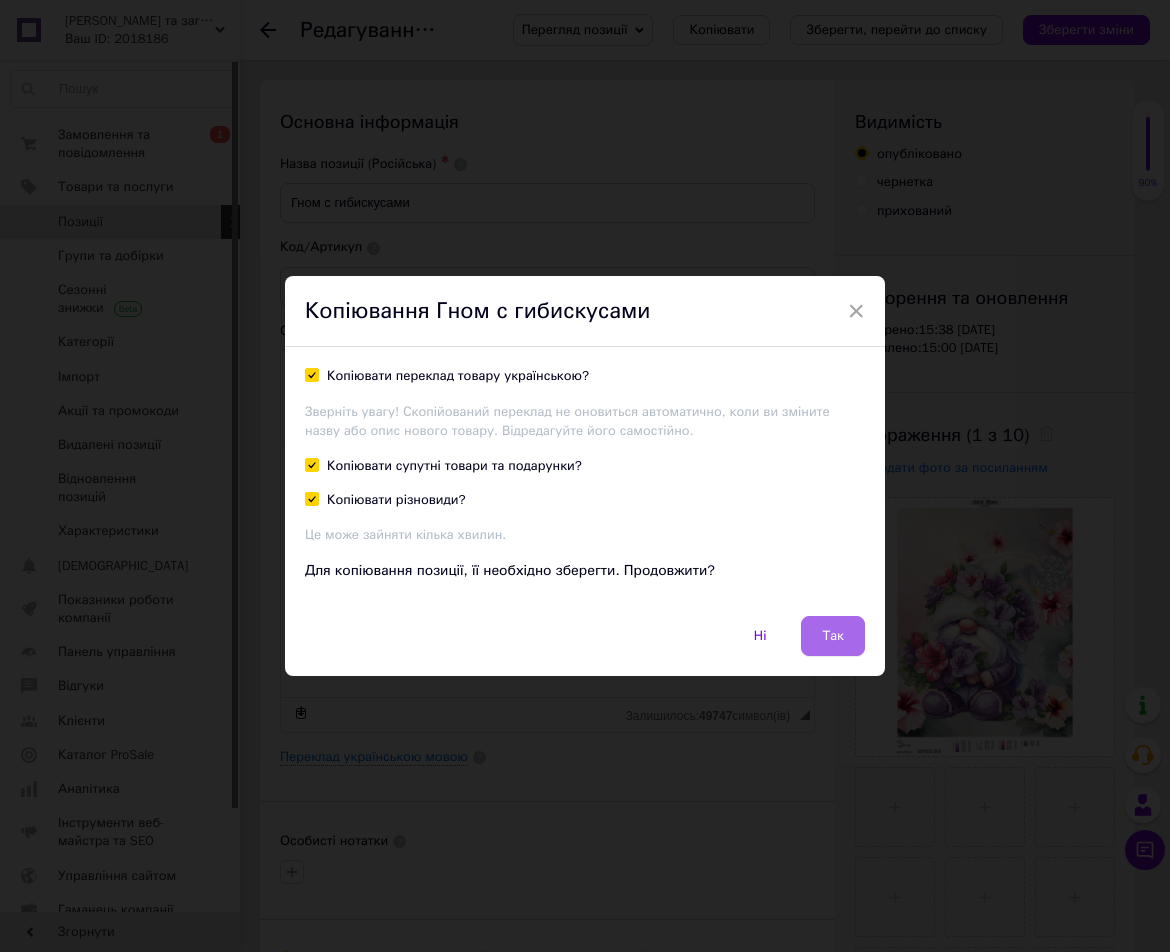 click on "Так" at bounding box center [833, 636] 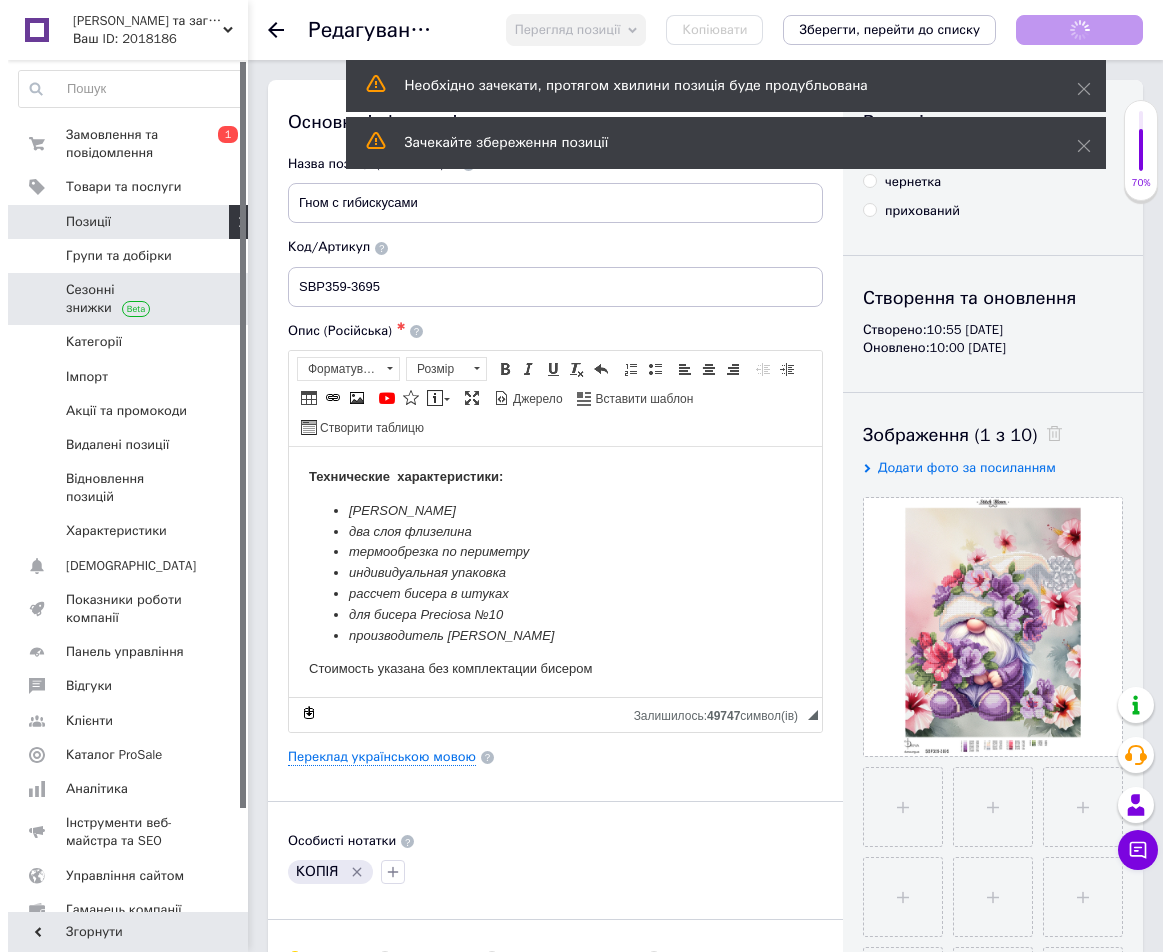 scroll, scrollTop: 0, scrollLeft: 0, axis: both 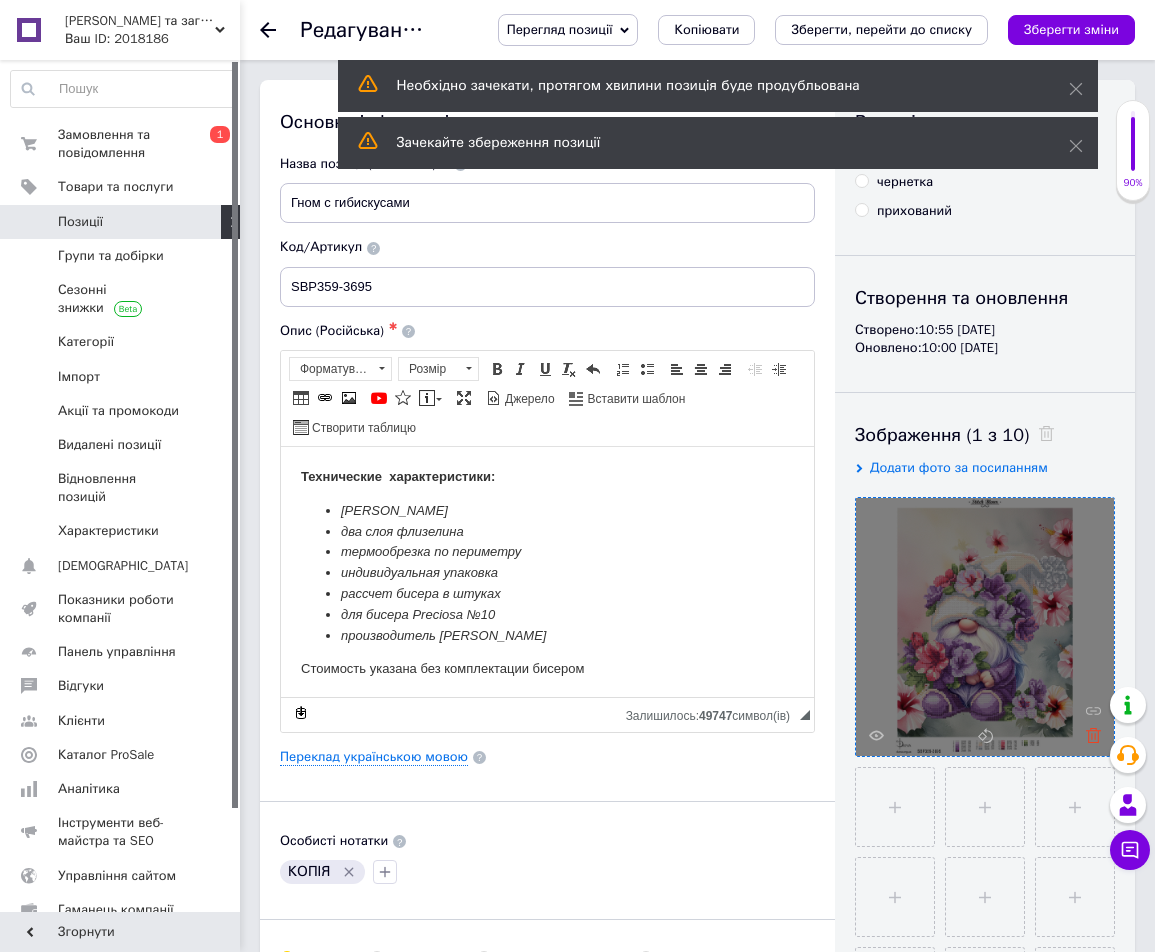 click 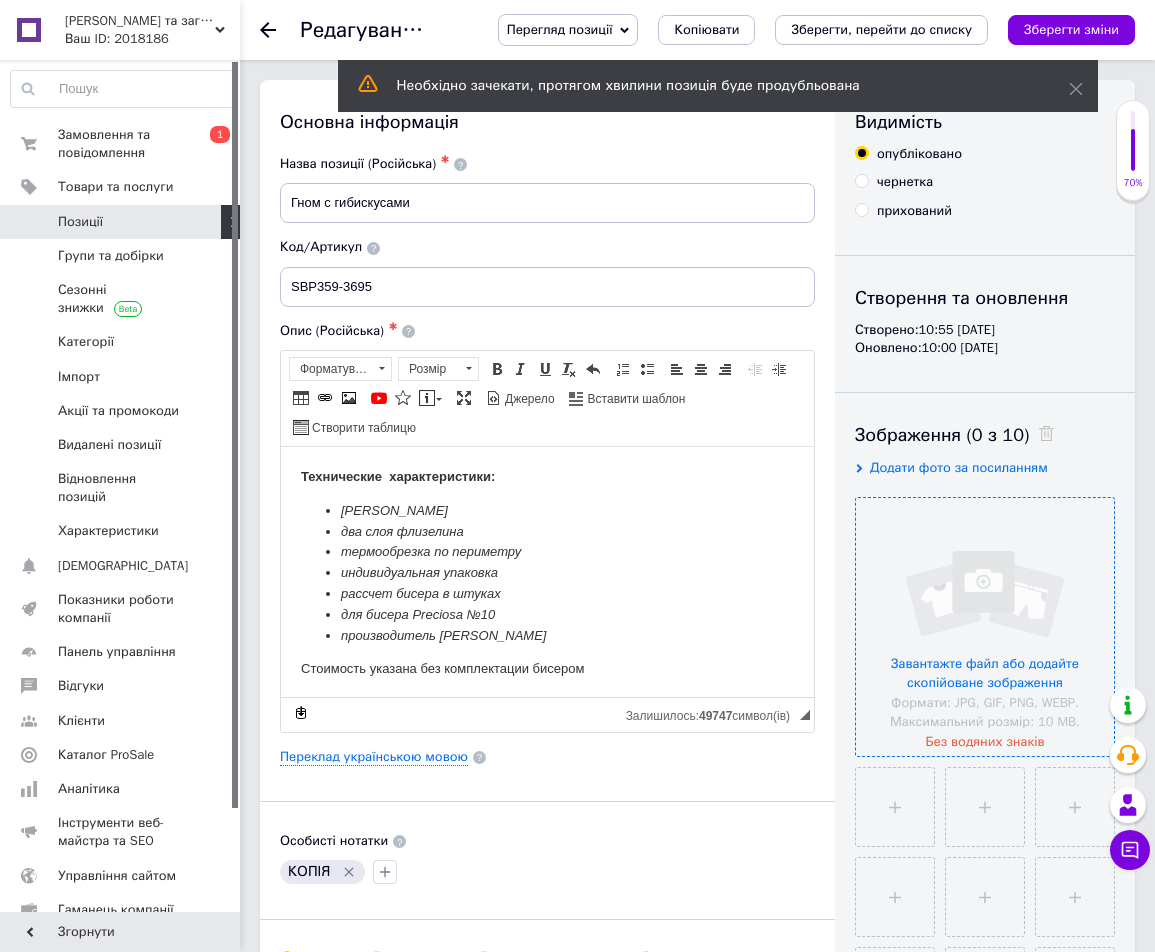 click 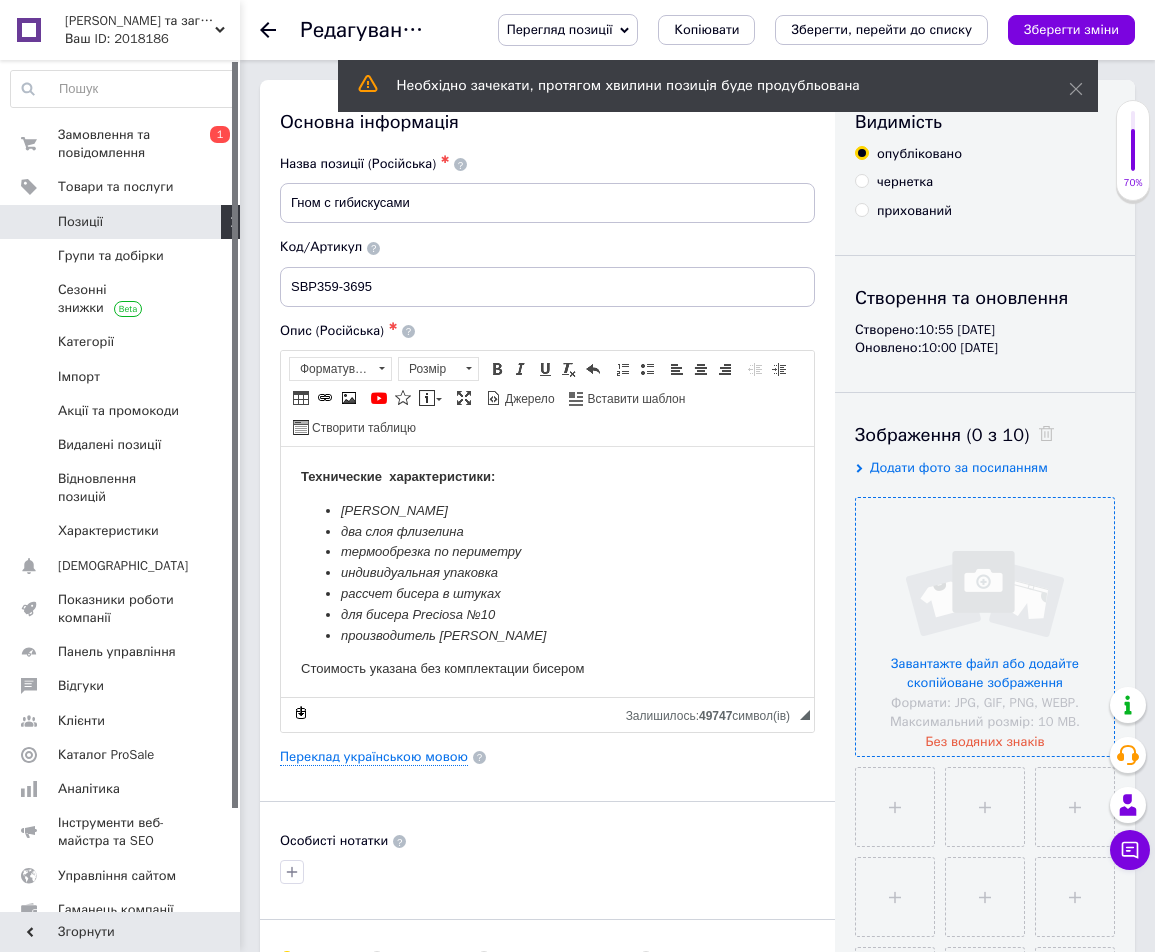 click at bounding box center (985, 627) 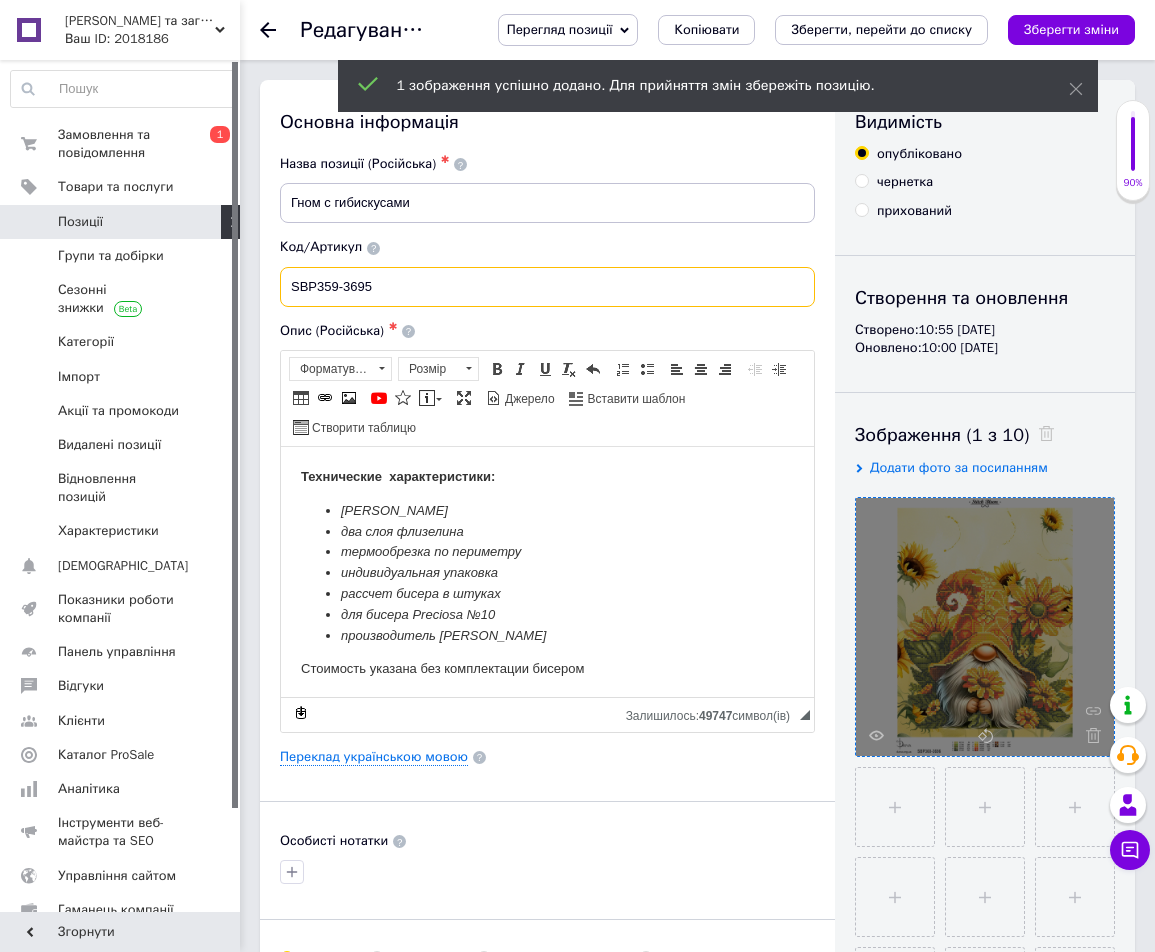 click on "SBP359-3695" at bounding box center [547, 287] 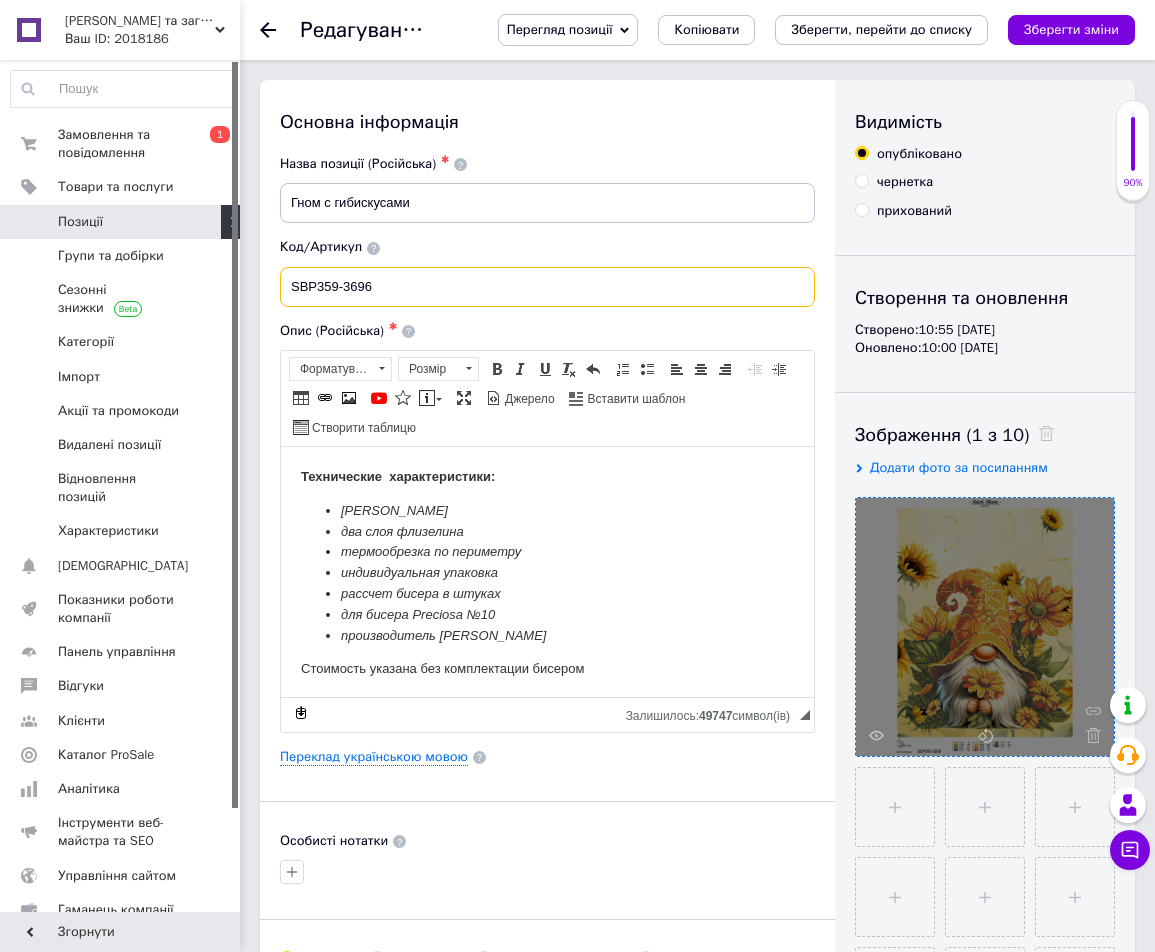 click on "SBP359-3696" at bounding box center [547, 287] 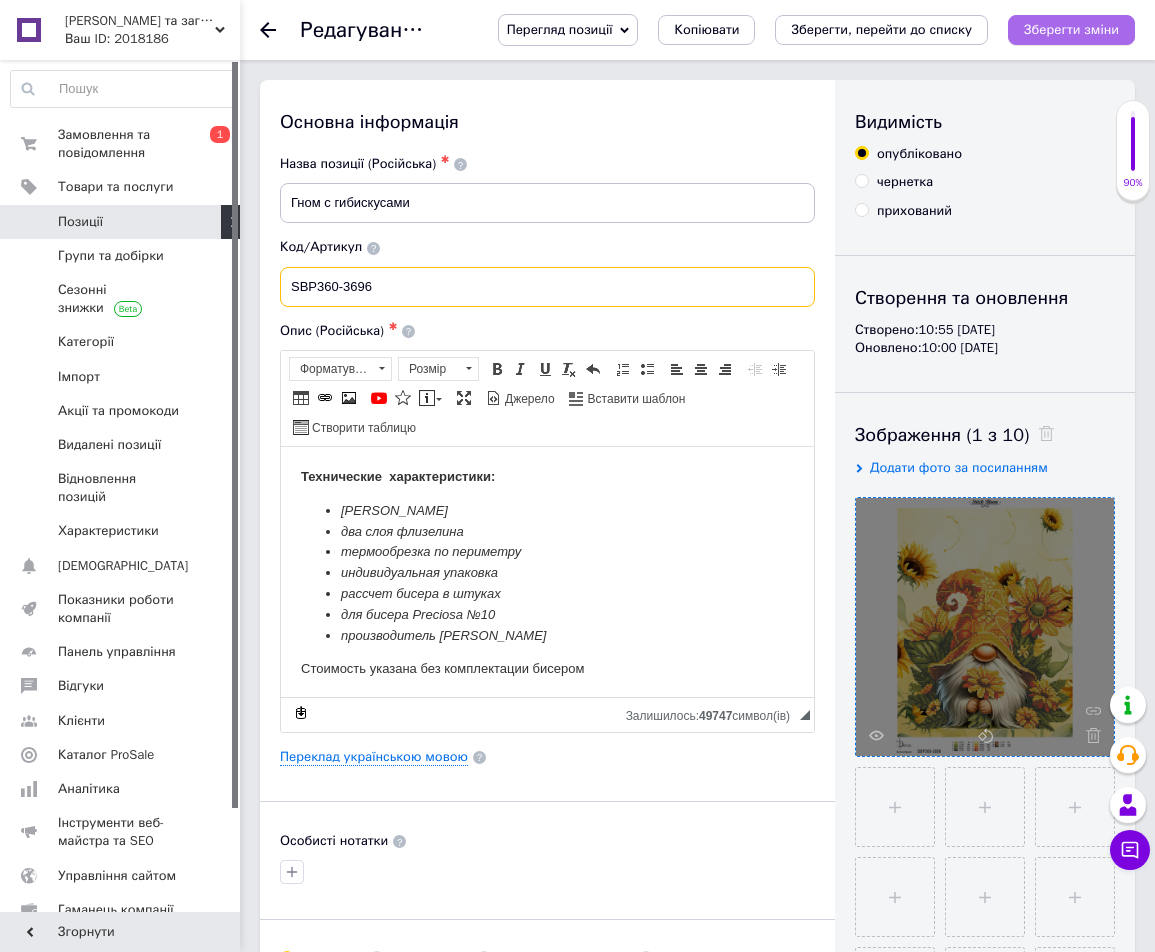 type on "SBP360-3696" 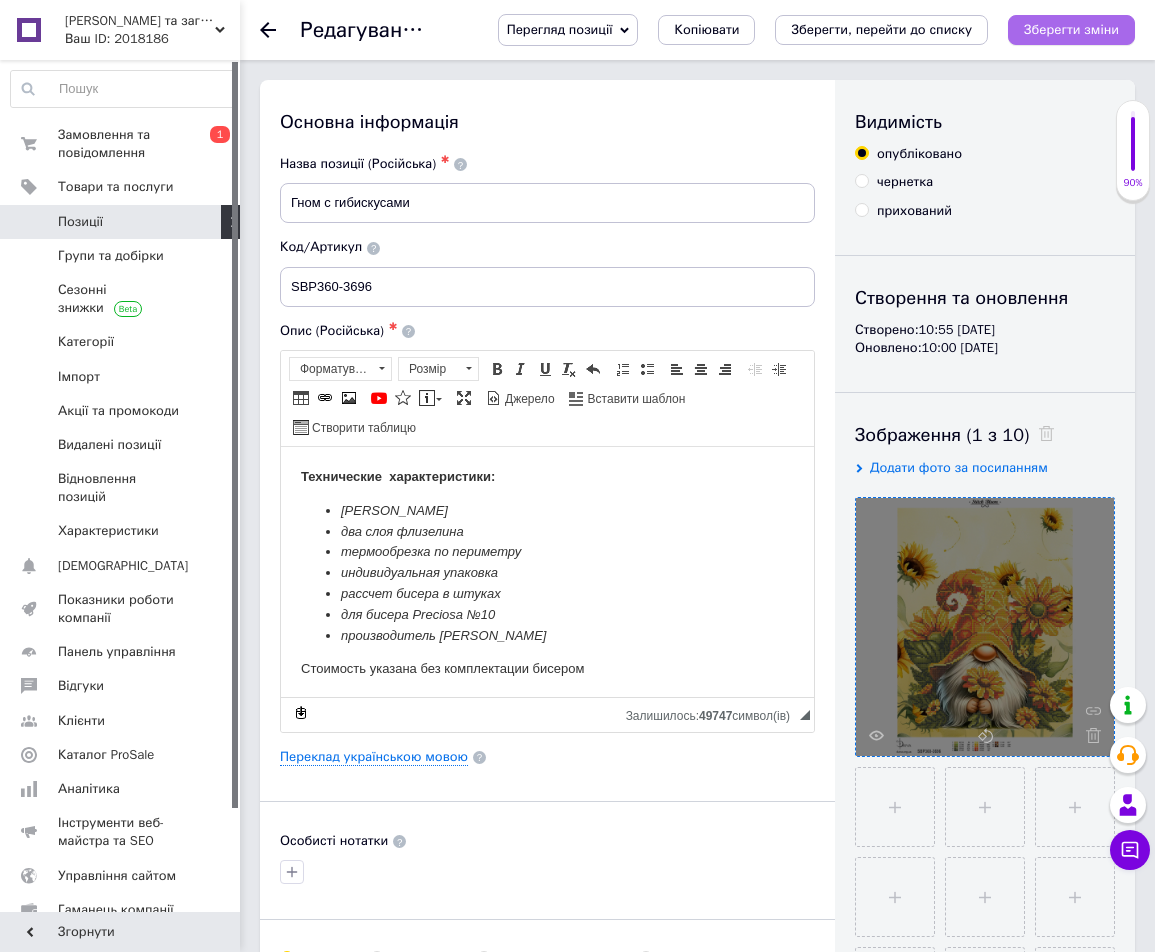 click on "Зберегти зміни" at bounding box center (1071, 29) 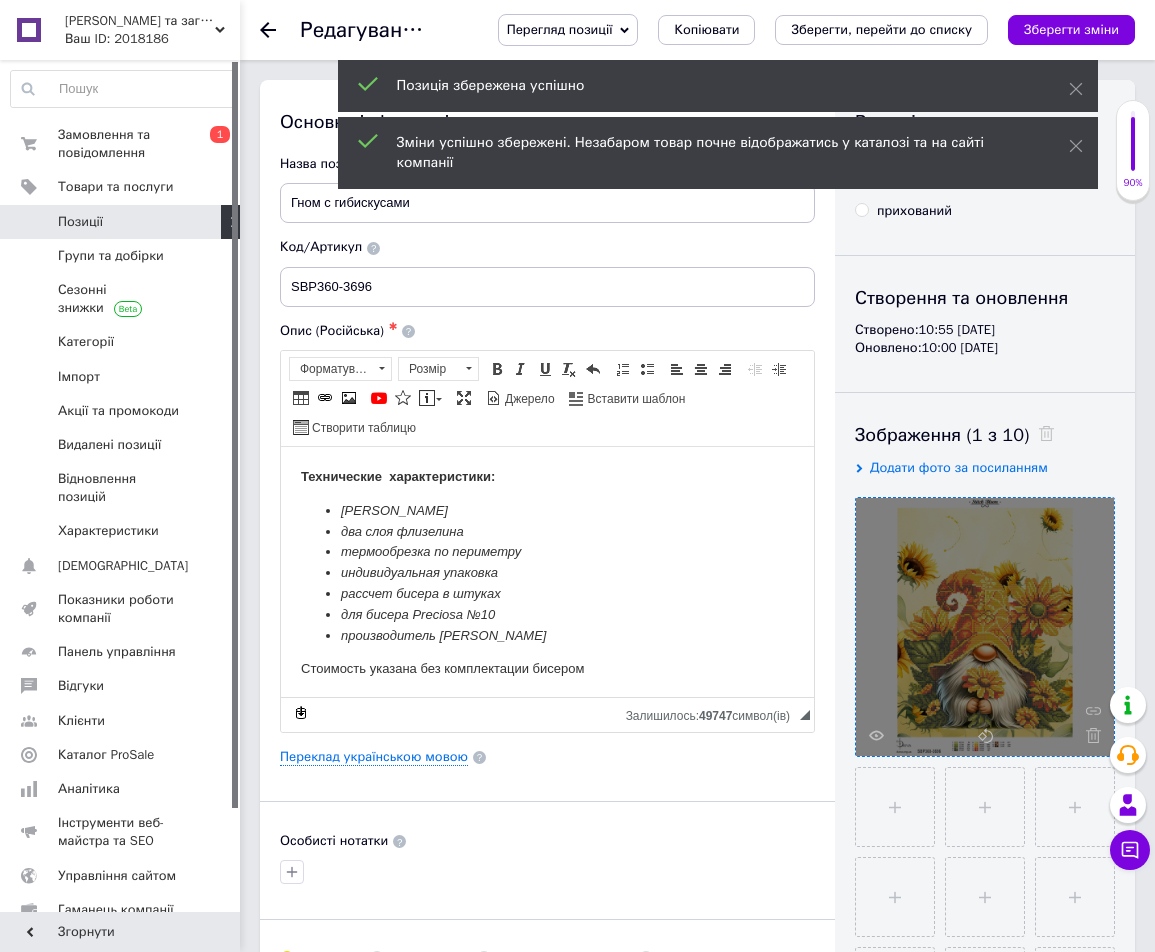 click on "Перегляд позиції Зберегти та переглянути на сайті Зберегти та переглянути на маркетплейсі Копіювати Зберегти, перейти до списку Зберегти зміни" at bounding box center (806, 30) 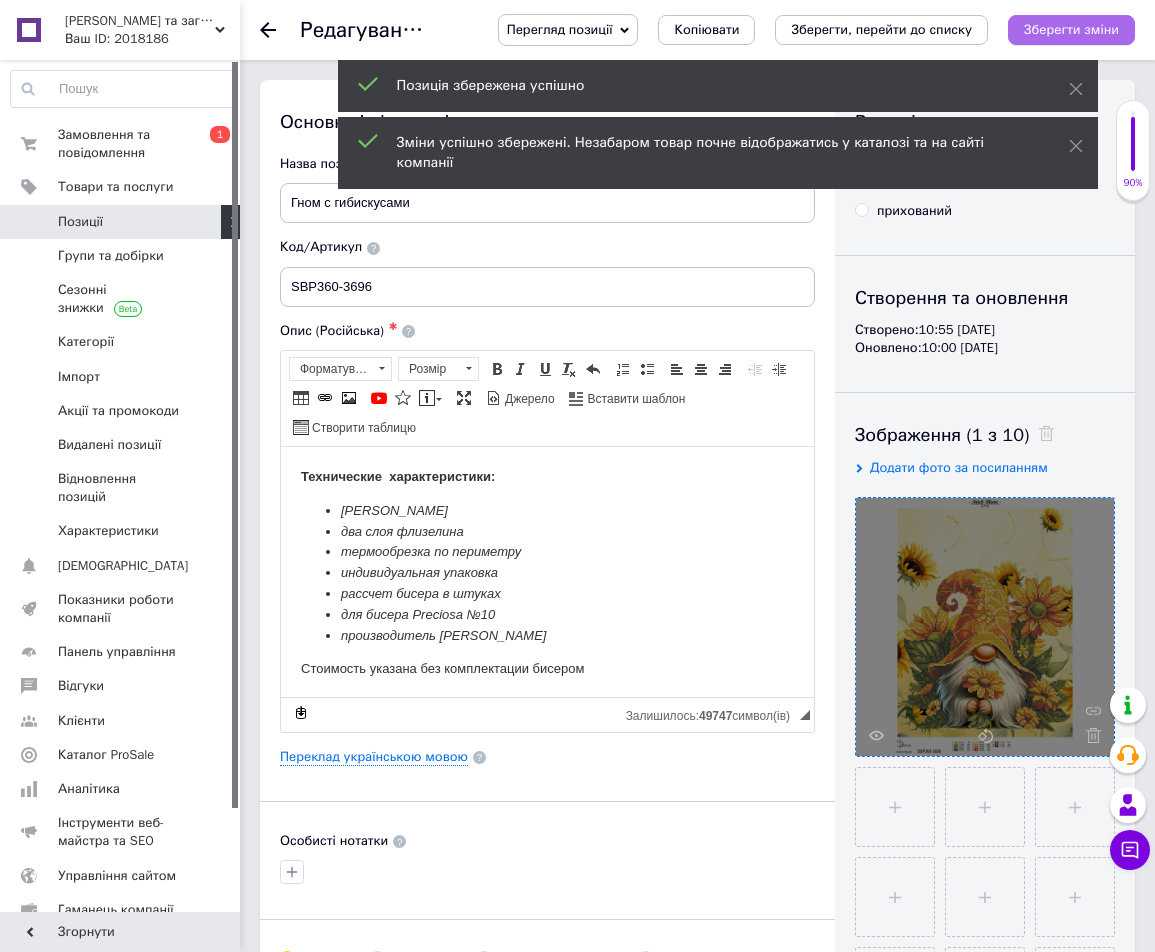 click on "Зберегти зміни" at bounding box center [1071, 29] 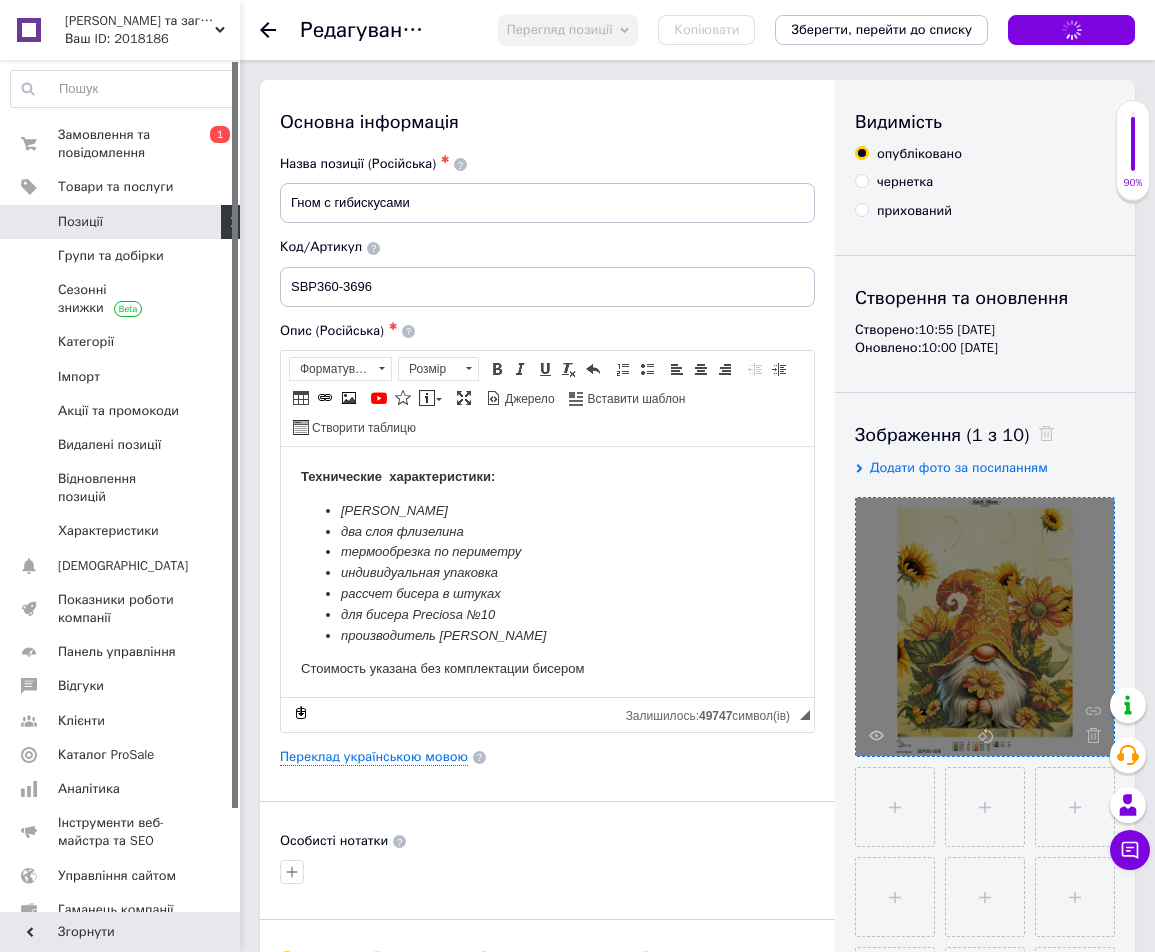 click on "Позиції" at bounding box center (121, 222) 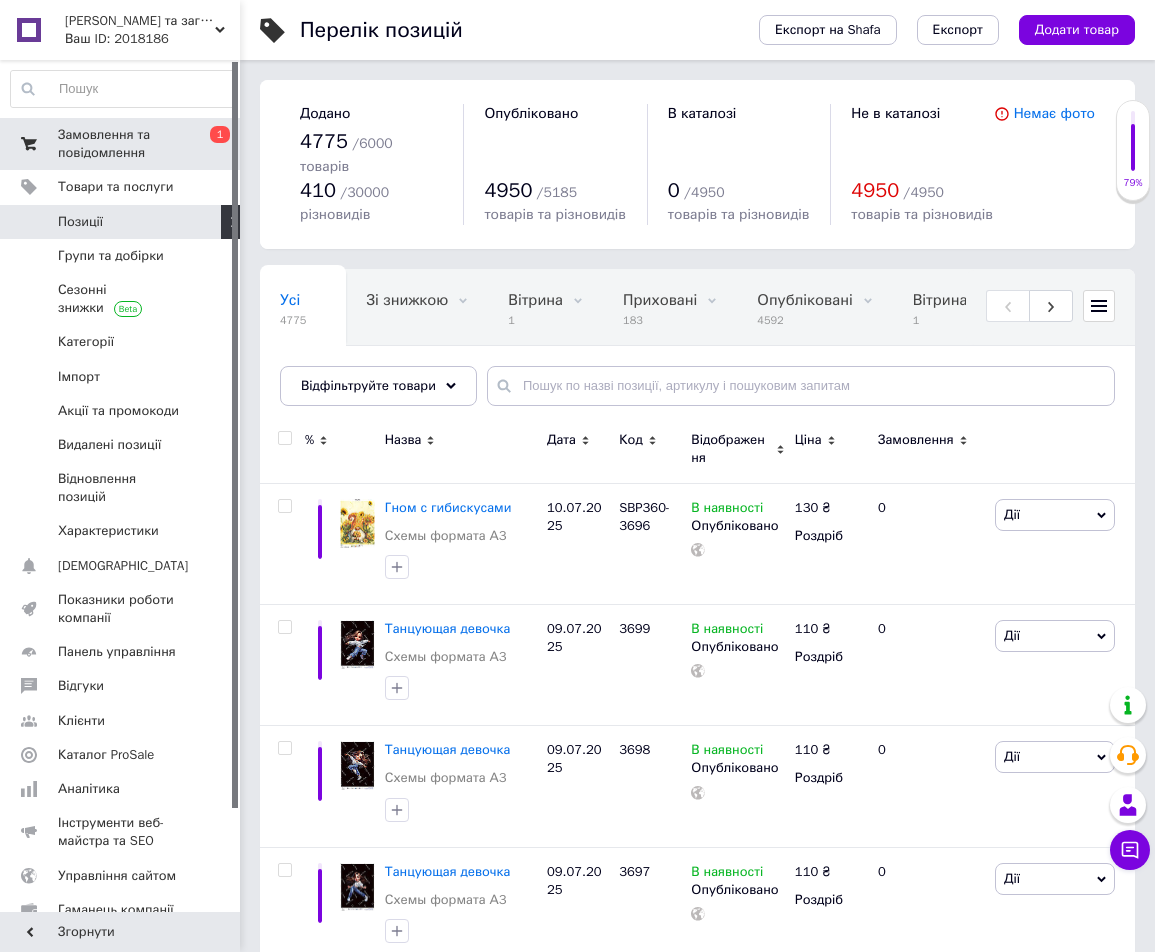 click on "Замовлення та повідомлення" at bounding box center [121, 144] 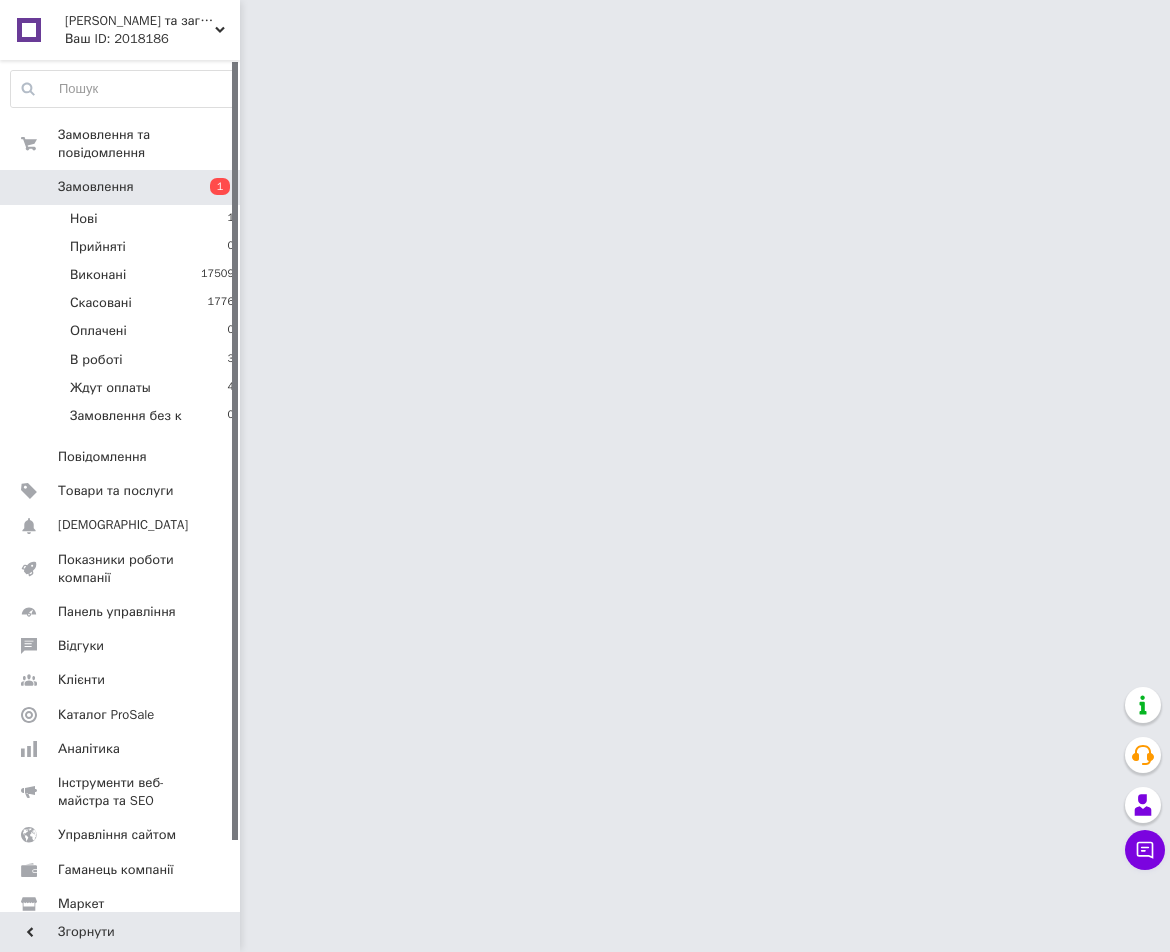 click on "Ваш ID: 2018186" at bounding box center (152, 39) 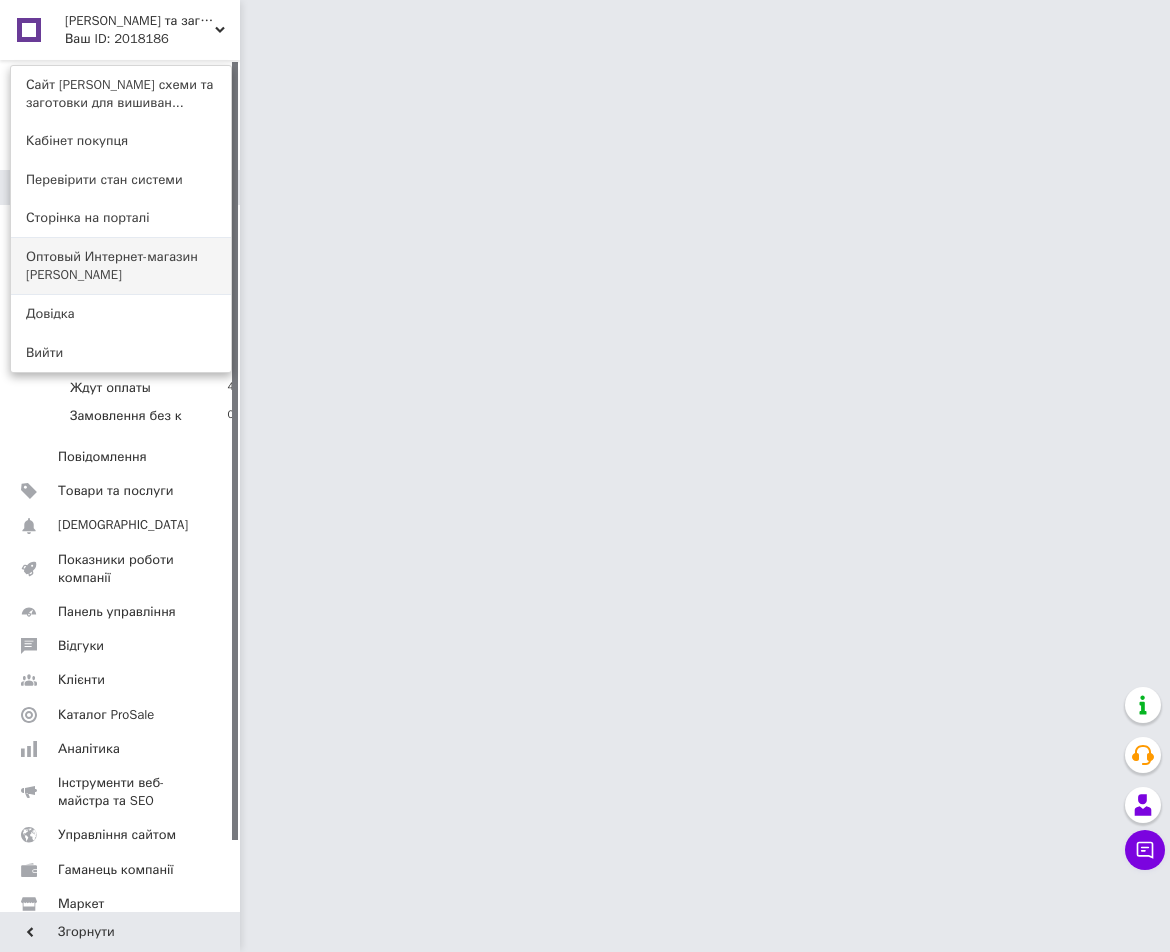 click on "Оптовый Интернет-магазин DANA" at bounding box center [121, 266] 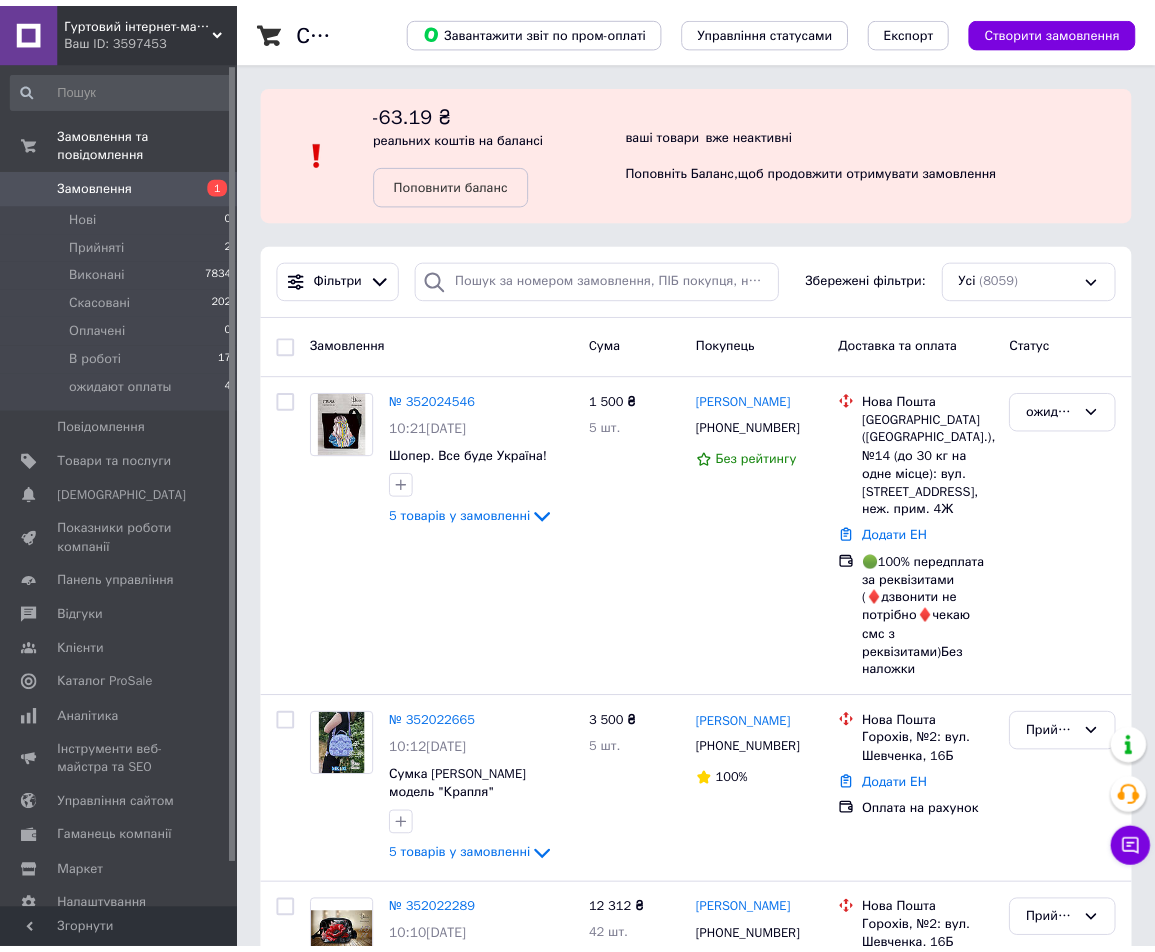 scroll, scrollTop: 0, scrollLeft: 0, axis: both 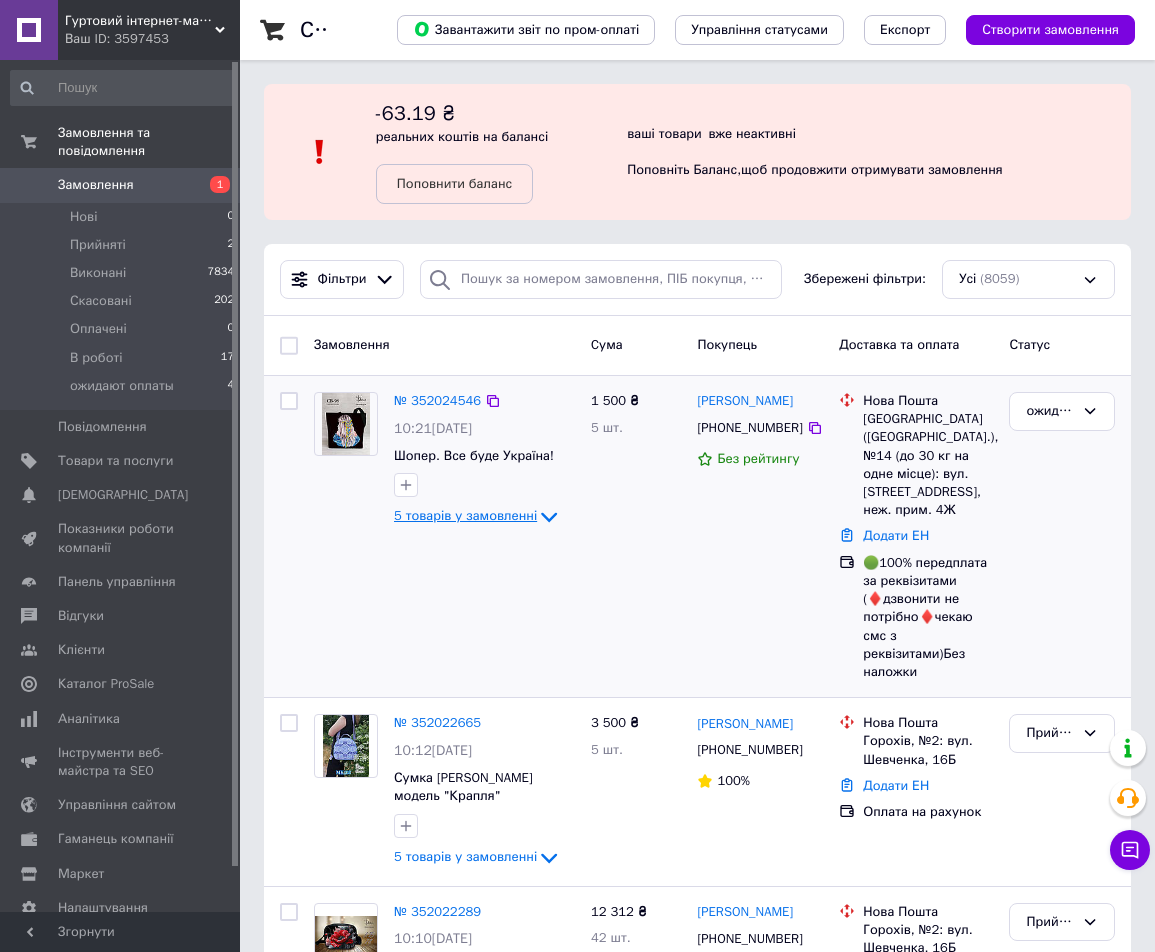 click 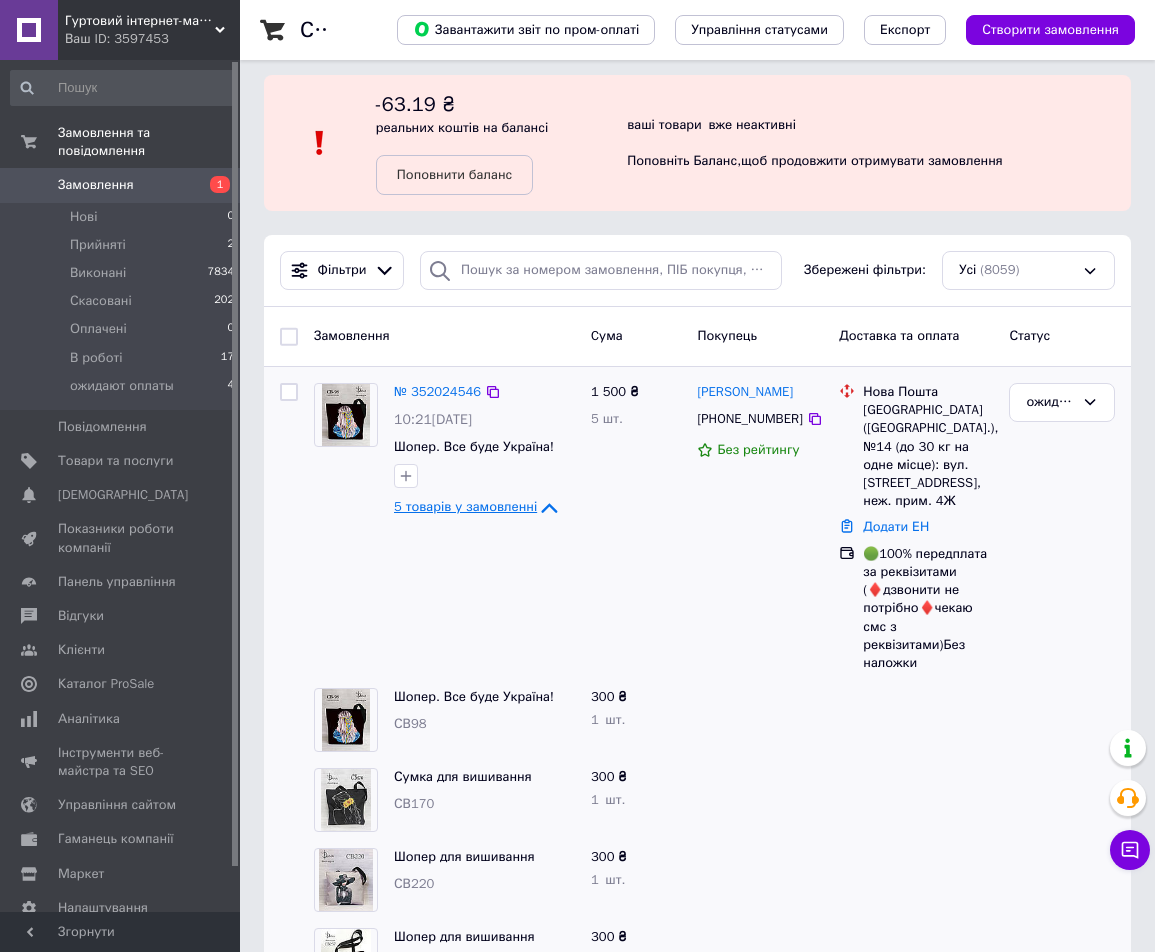 scroll, scrollTop: 0, scrollLeft: 0, axis: both 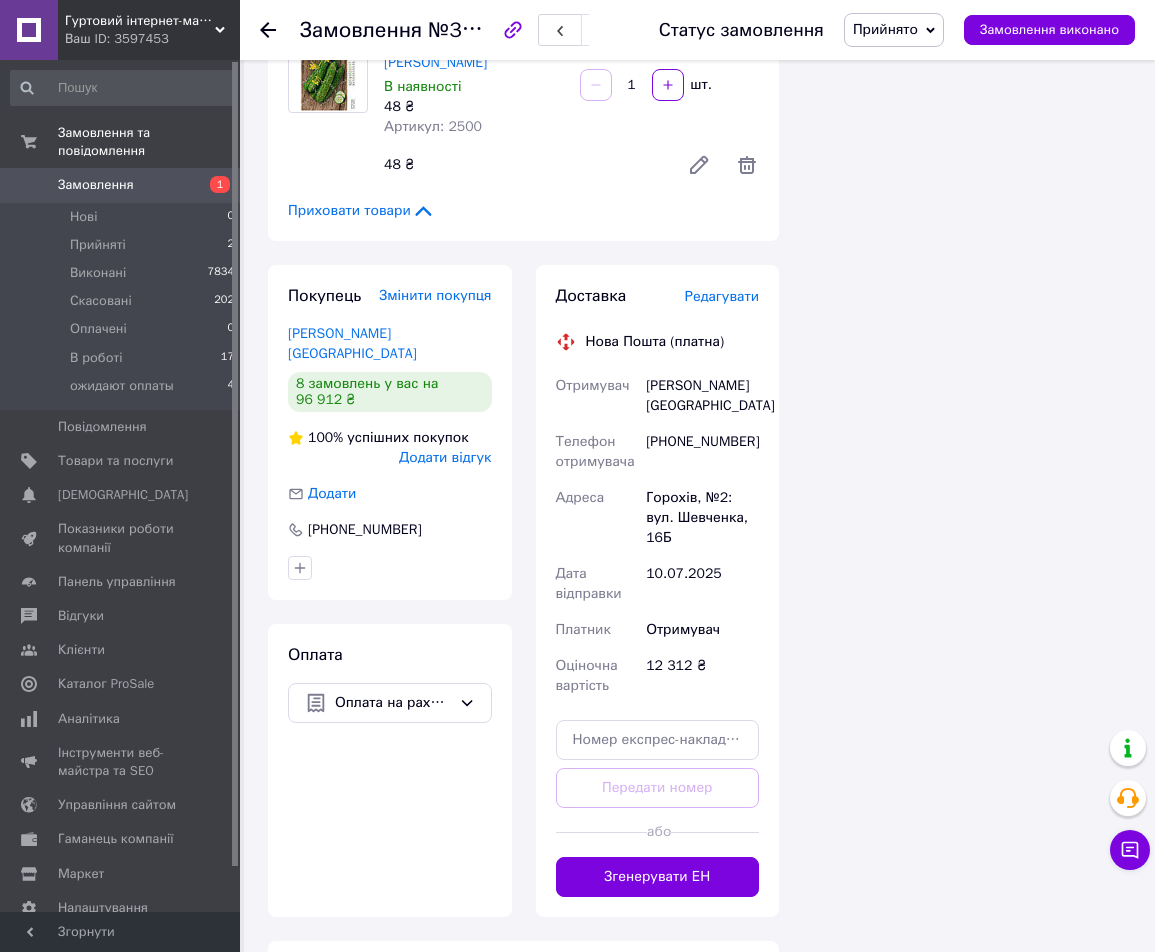 click on "Всього 41 товар 12 312 ₴ Доставка Необхідно уточнити Знижка Додати Всього до сплати 12312 ₴ Дії Написати покупцеві Viber Telegram WhatsApp SMS Запит на відгук про компанію   Скопіювати запит на відгук У вас є 30 днів, щоб відправити запит на відгук покупцеві, скопіювавши посилання.   Видати чек   Завантажити PDF   Друк PDF   Дублювати замовлення Мітки Особисті нотатки, які бачите лише ви. З їх допомогою можна фільтрувати замовлення Примітки Залишилося 300 символів Очистити Зберегти" at bounding box center [967, -2903] 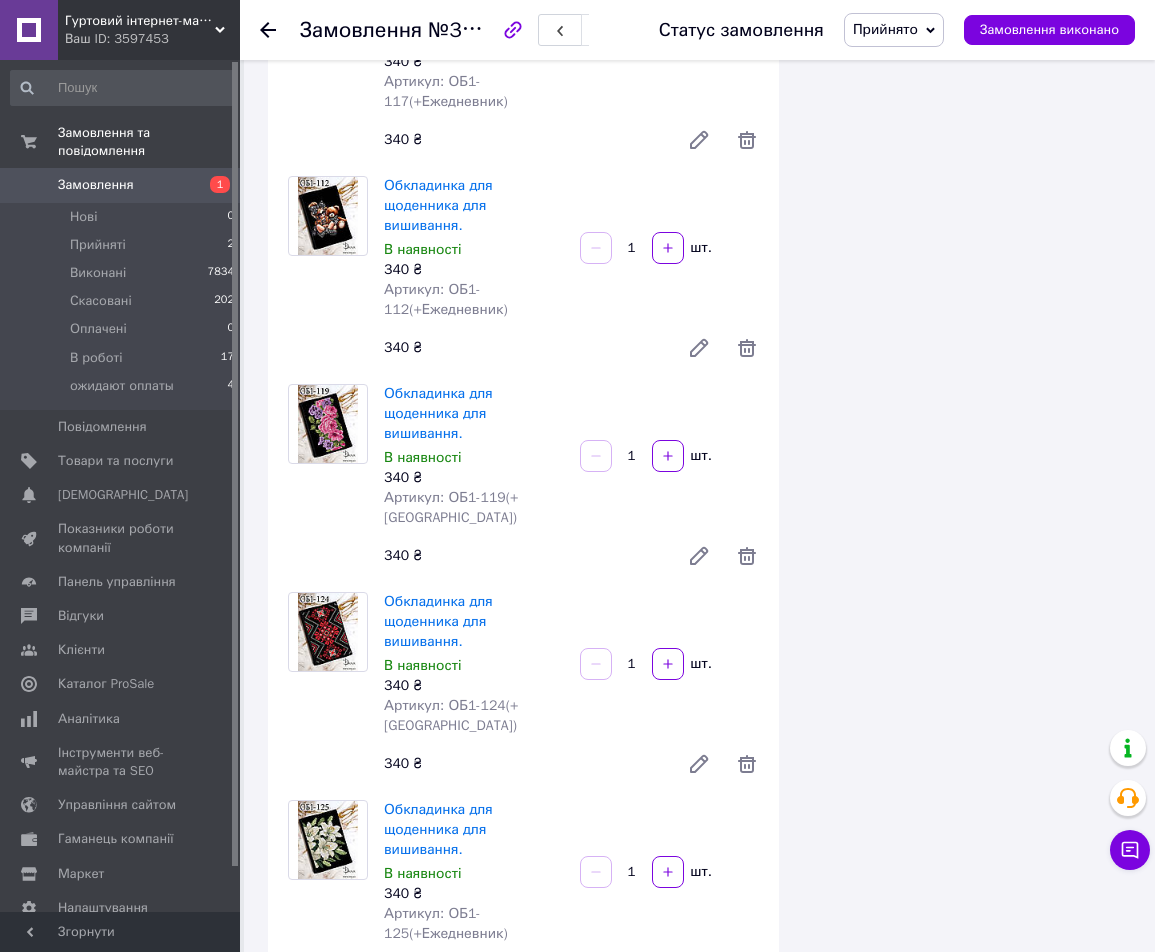 scroll, scrollTop: 1998, scrollLeft: 0, axis: vertical 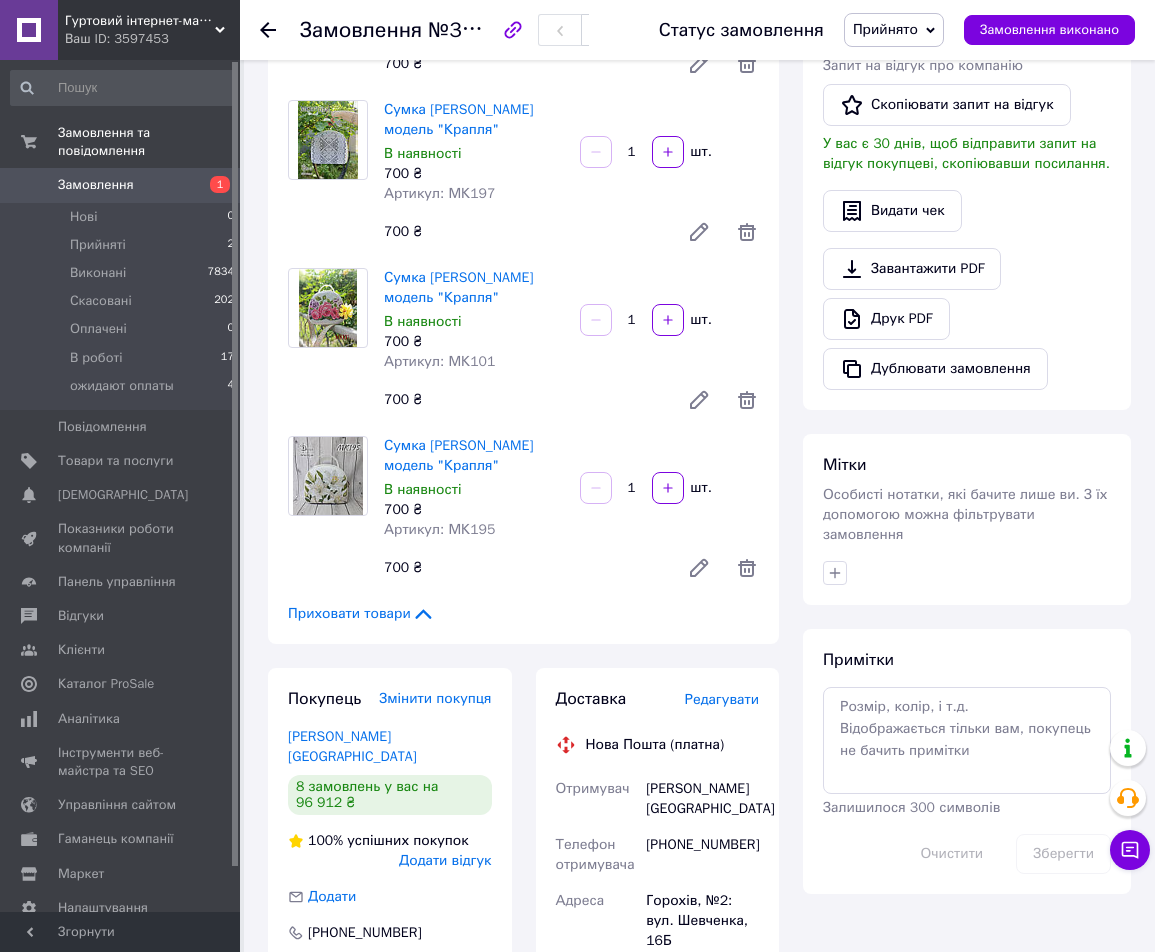 drag, startPoint x: 1001, startPoint y: 596, endPoint x: 987, endPoint y: 597, distance: 14.035668 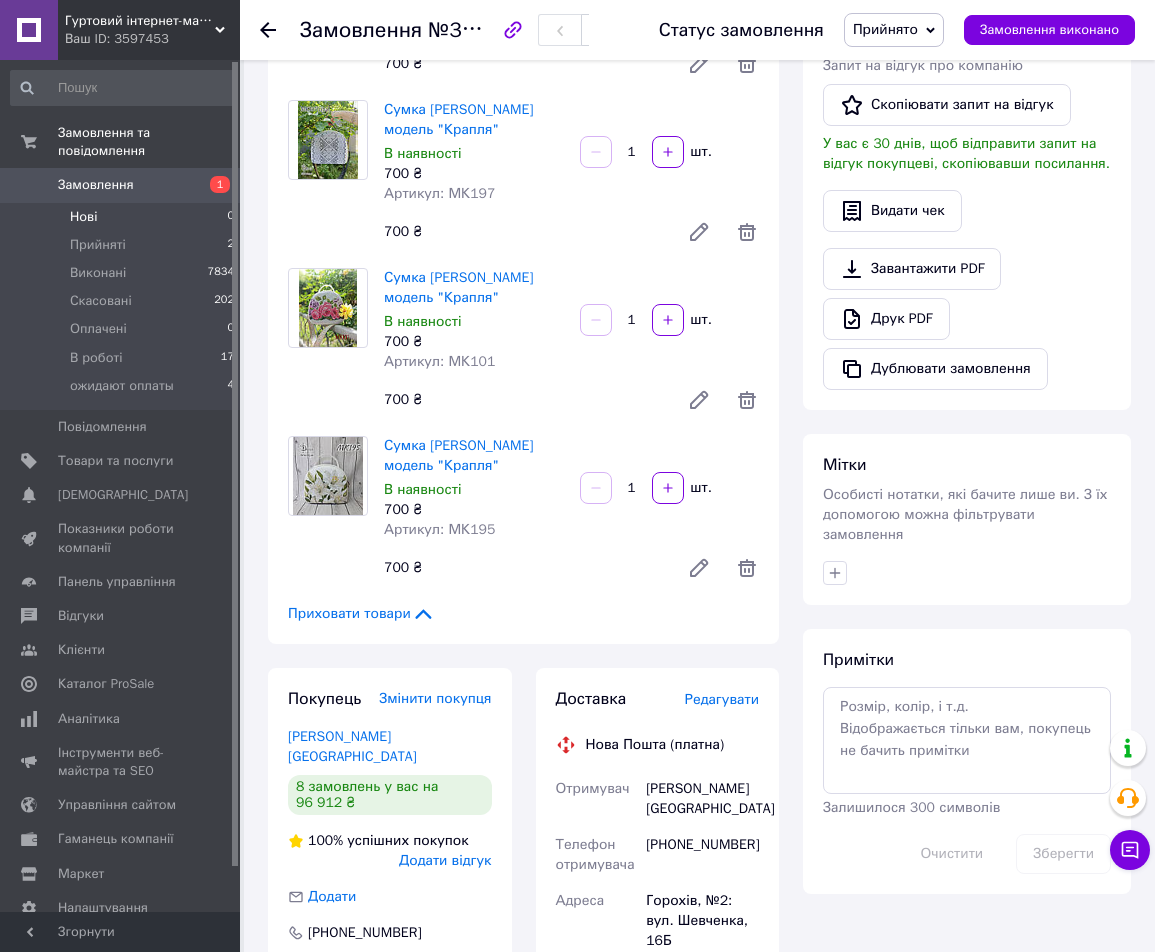 scroll, scrollTop: 0, scrollLeft: 0, axis: both 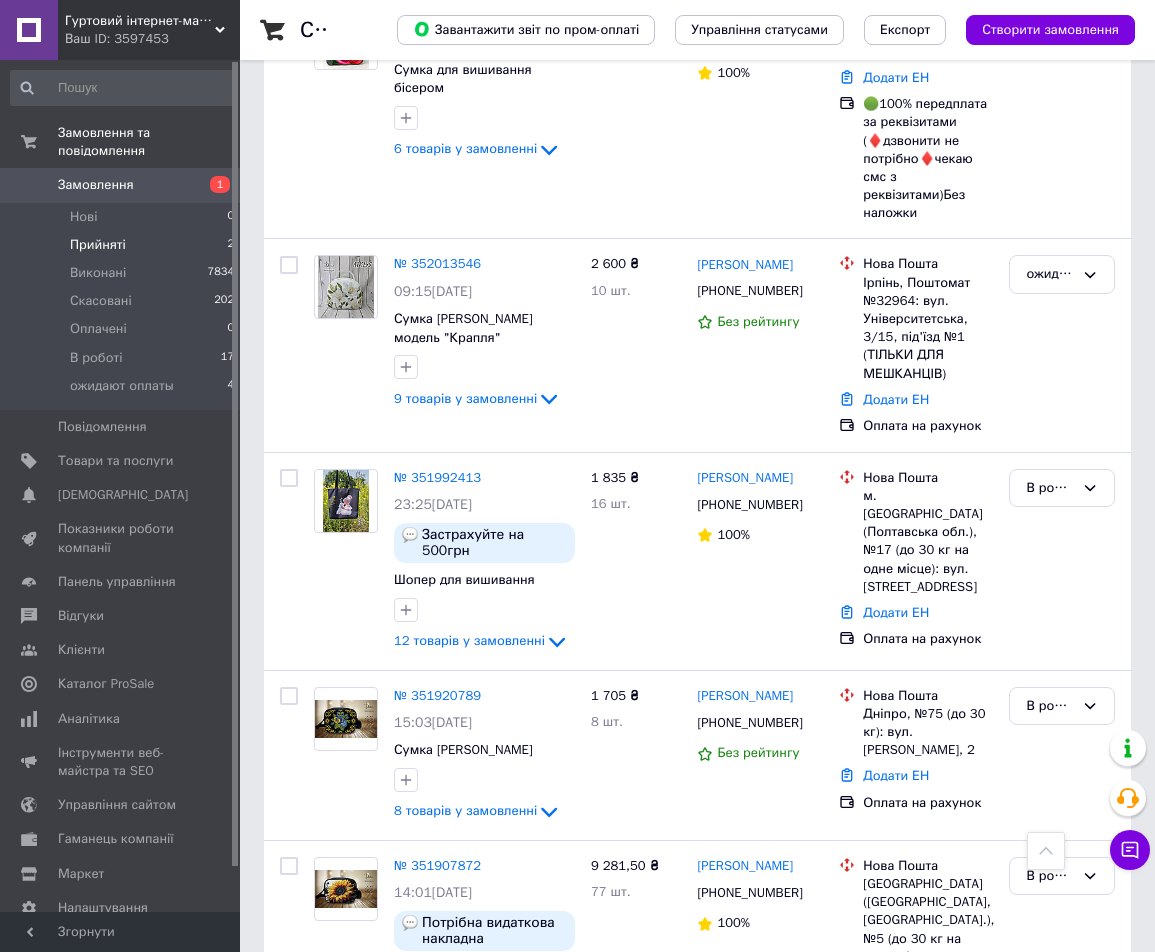 click on "Прийняті" at bounding box center (98, 245) 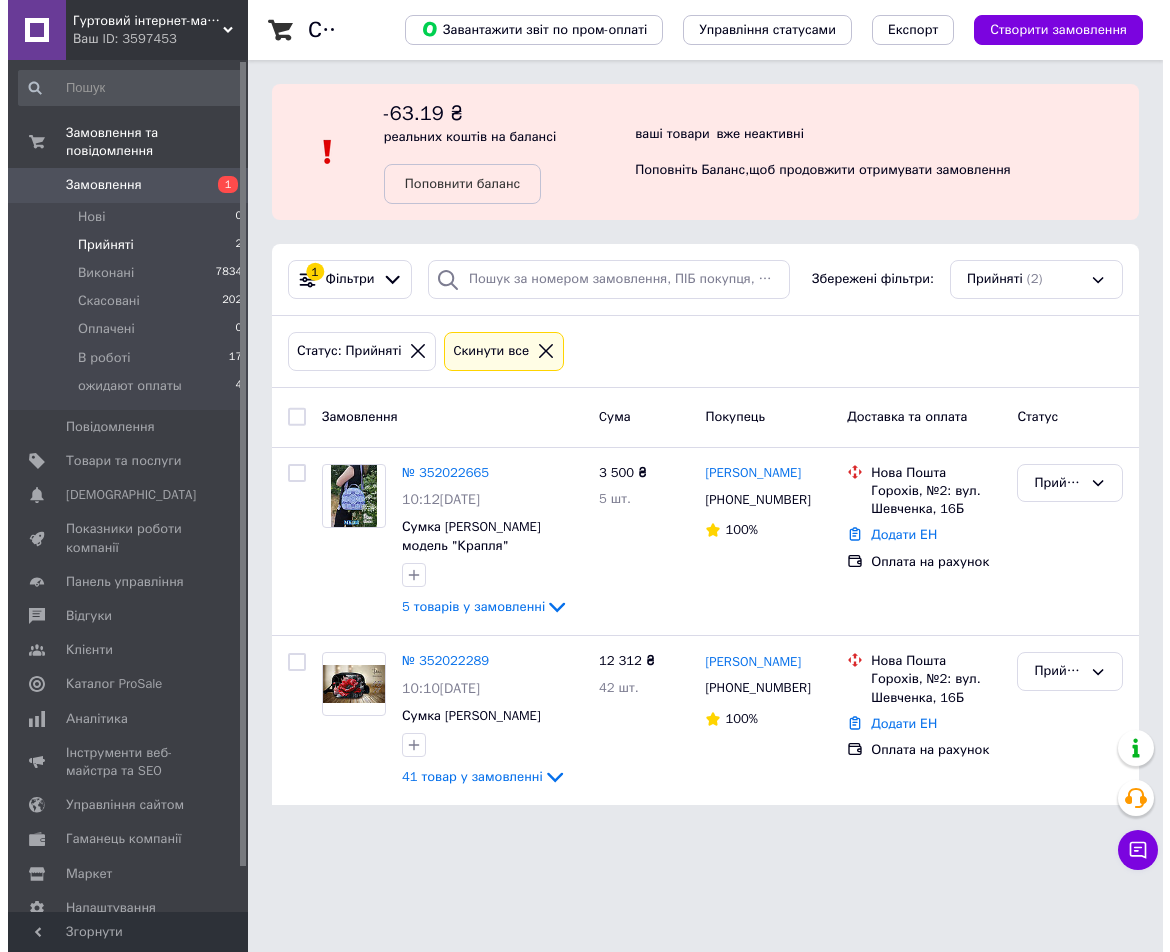 scroll, scrollTop: 0, scrollLeft: 0, axis: both 